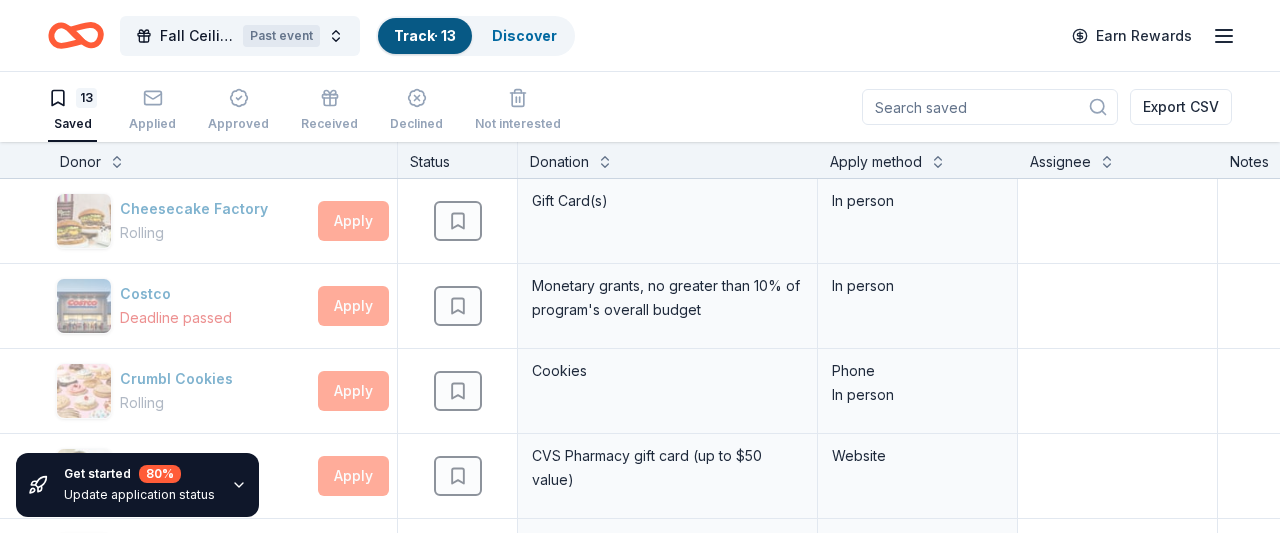 scroll, scrollTop: 0, scrollLeft: 0, axis: both 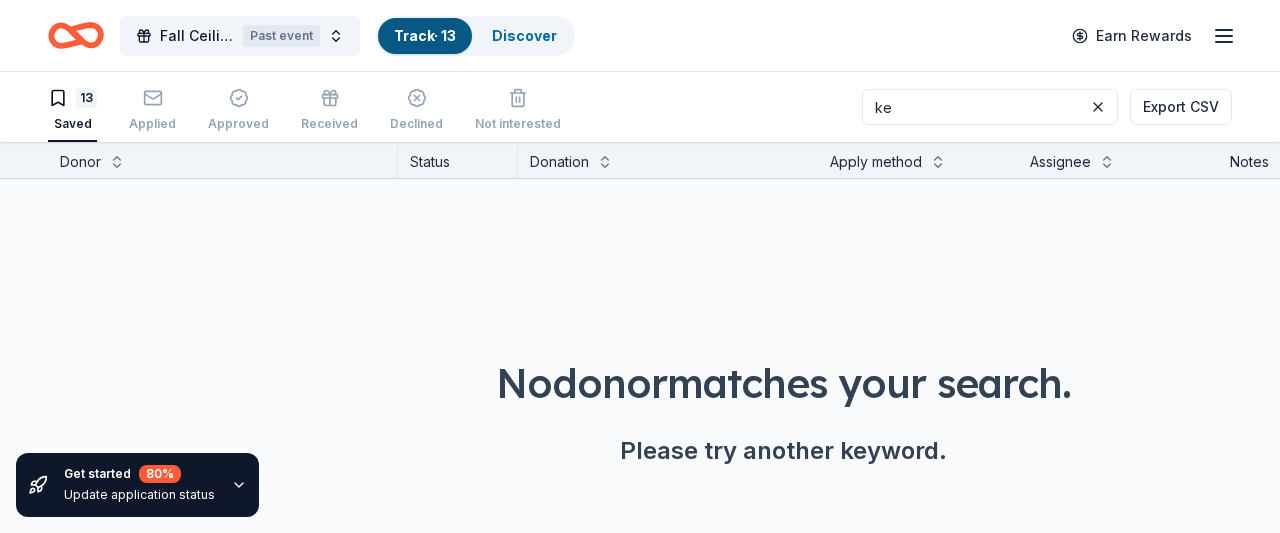 type on "k" 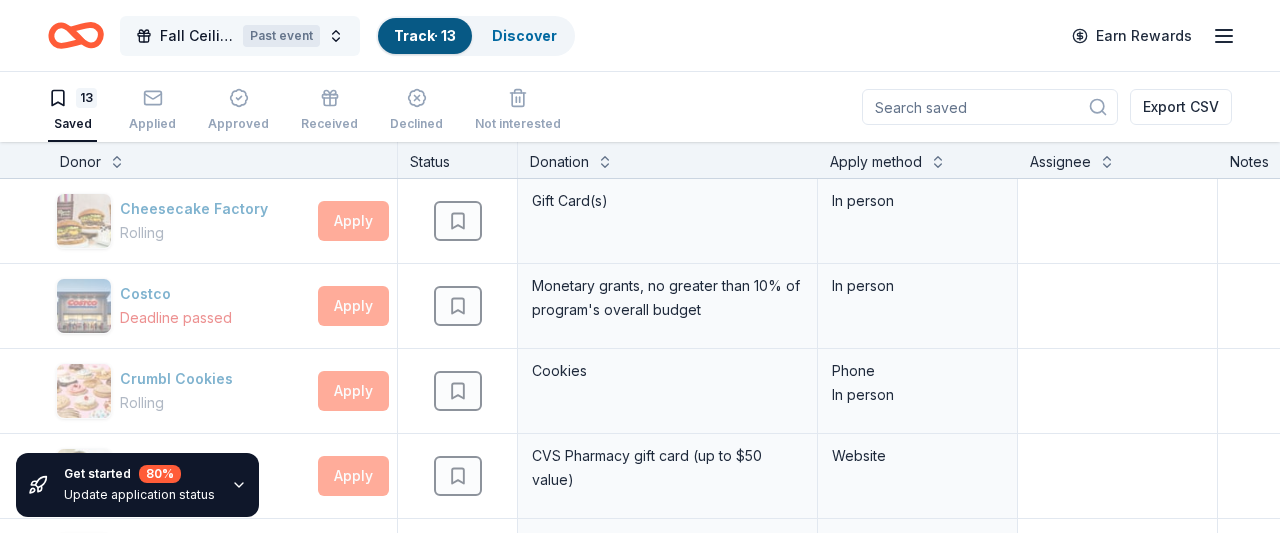 click on "Fall Ceilidh Fundraiser  Past event" at bounding box center [240, 36] 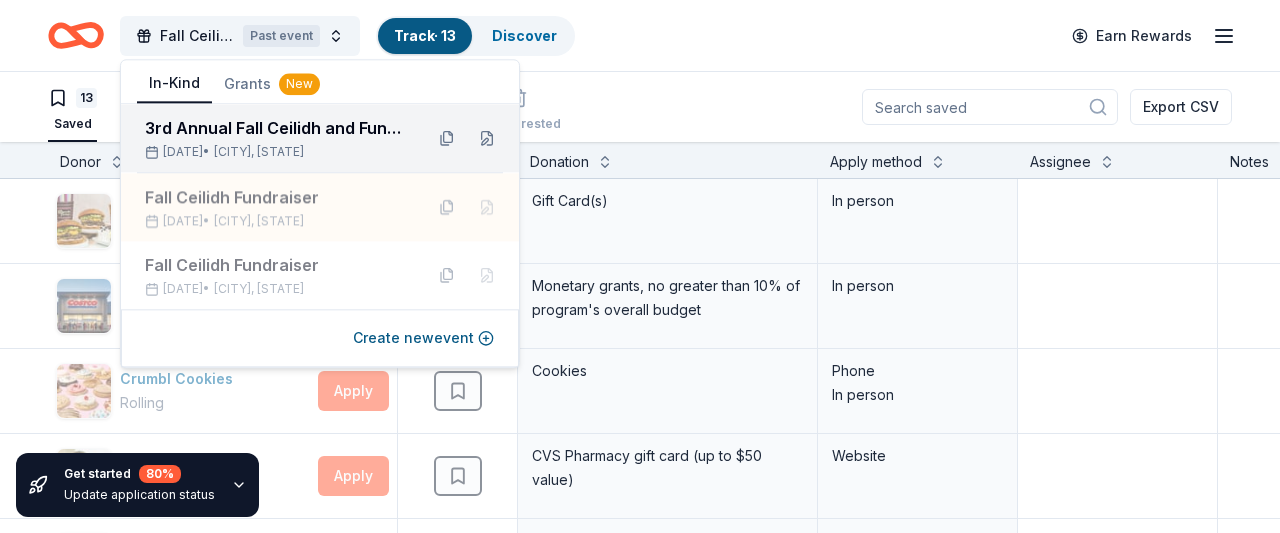 click on "3rd Annual Fall Ceilidh and Fundraiser" at bounding box center (276, 128) 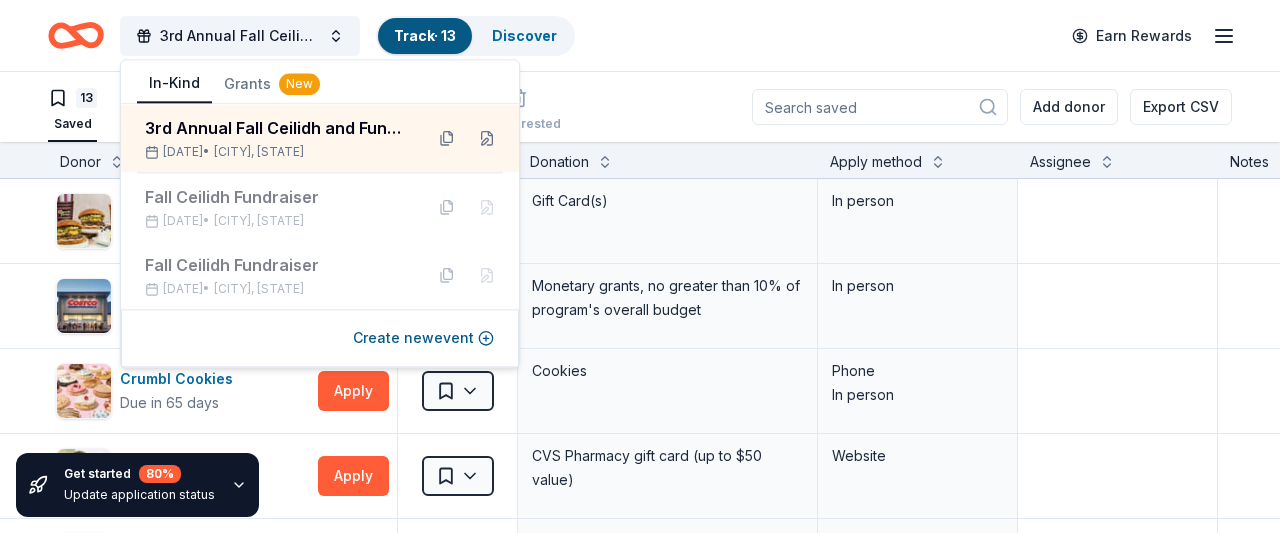 click on "3rd Annual Fall Ceilidh and Fundraiser  Track  · 13 Discover Earn Rewards" at bounding box center [640, 35] 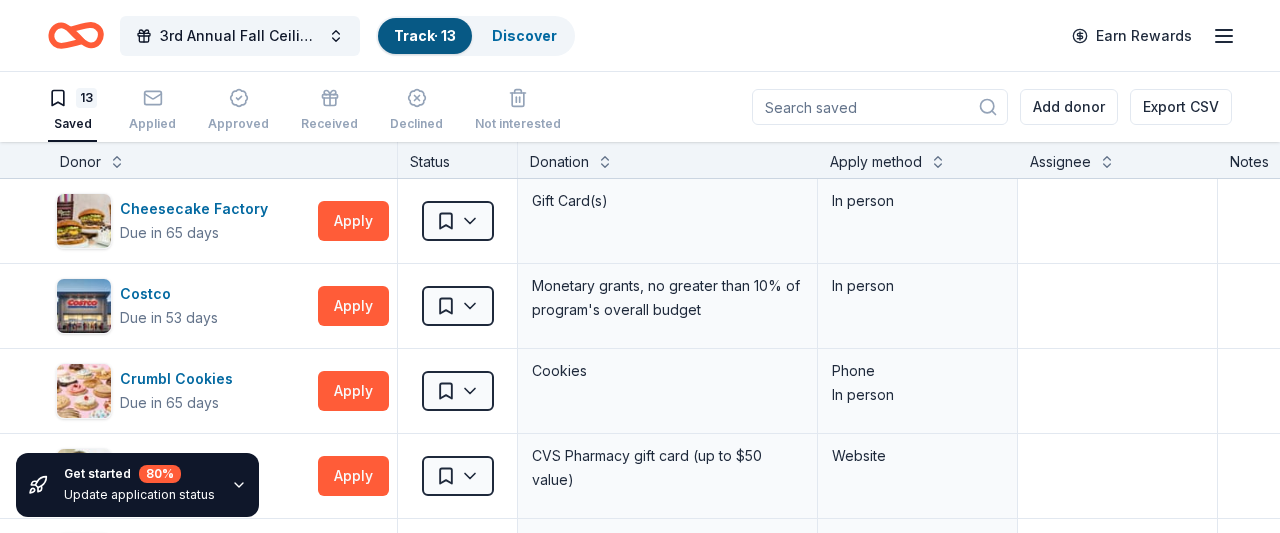 click at bounding box center (880, 107) 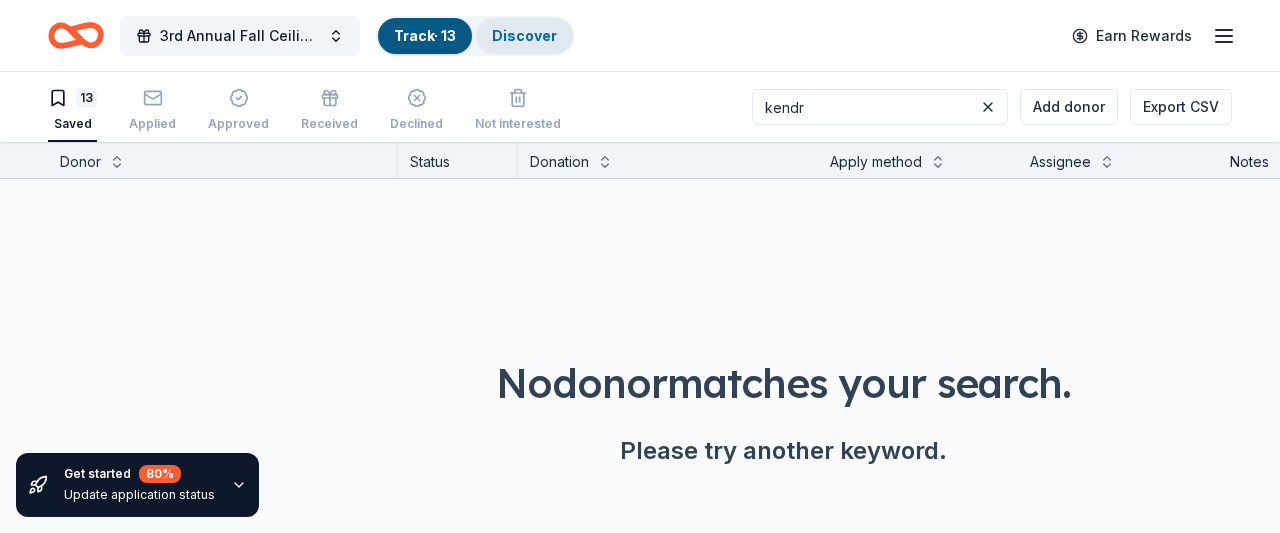 type on "kendr" 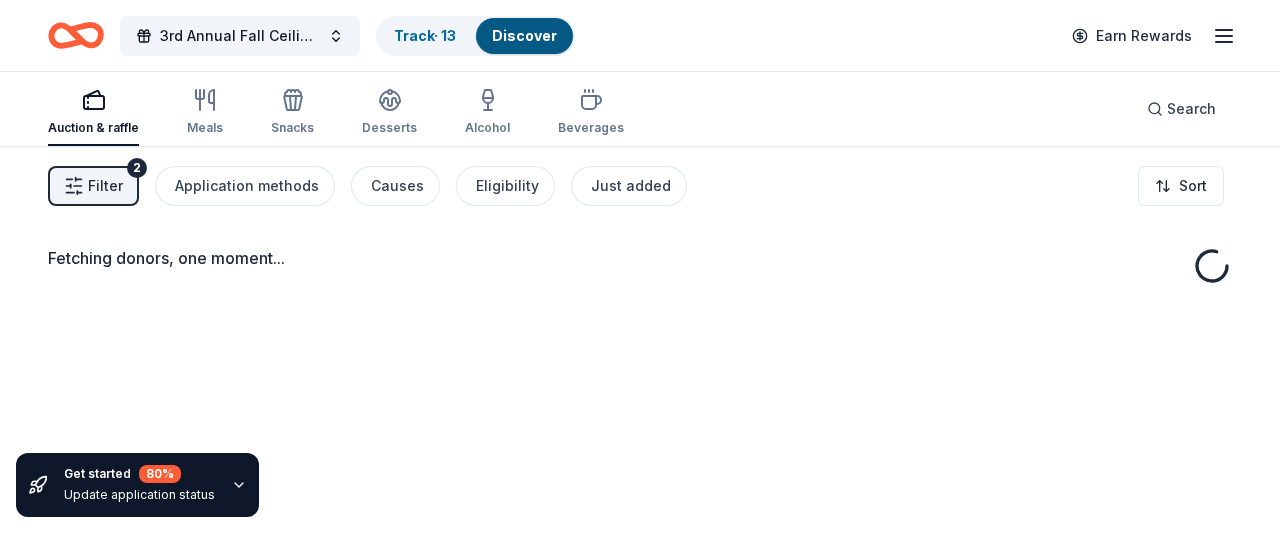 click on "Search" at bounding box center (1181, 109) 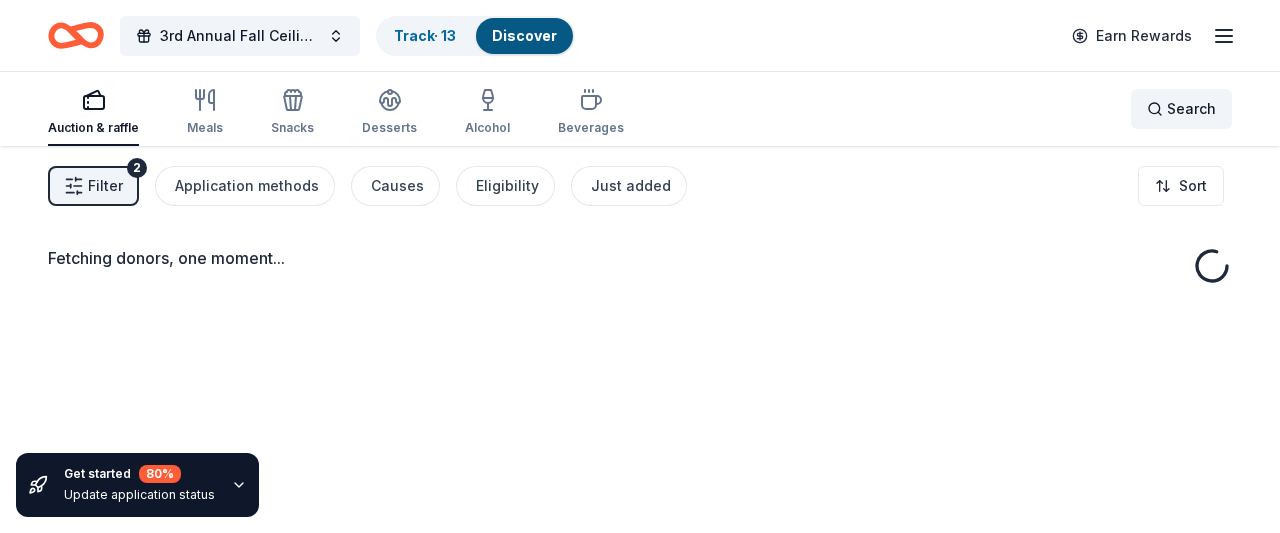 click on "Search" at bounding box center [1191, 109] 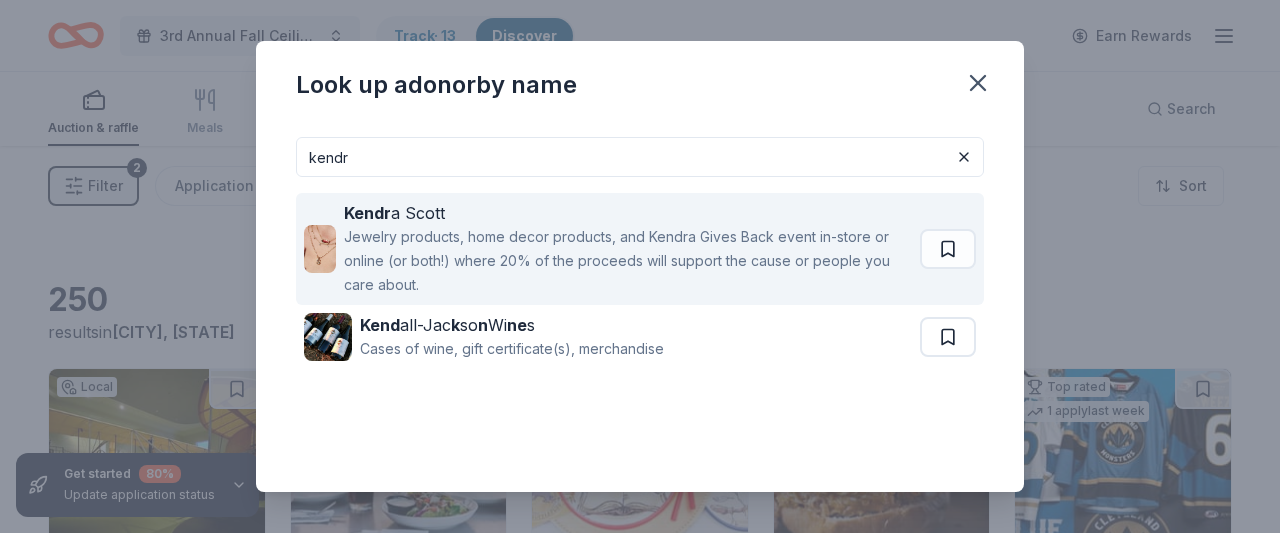 type on "kendr" 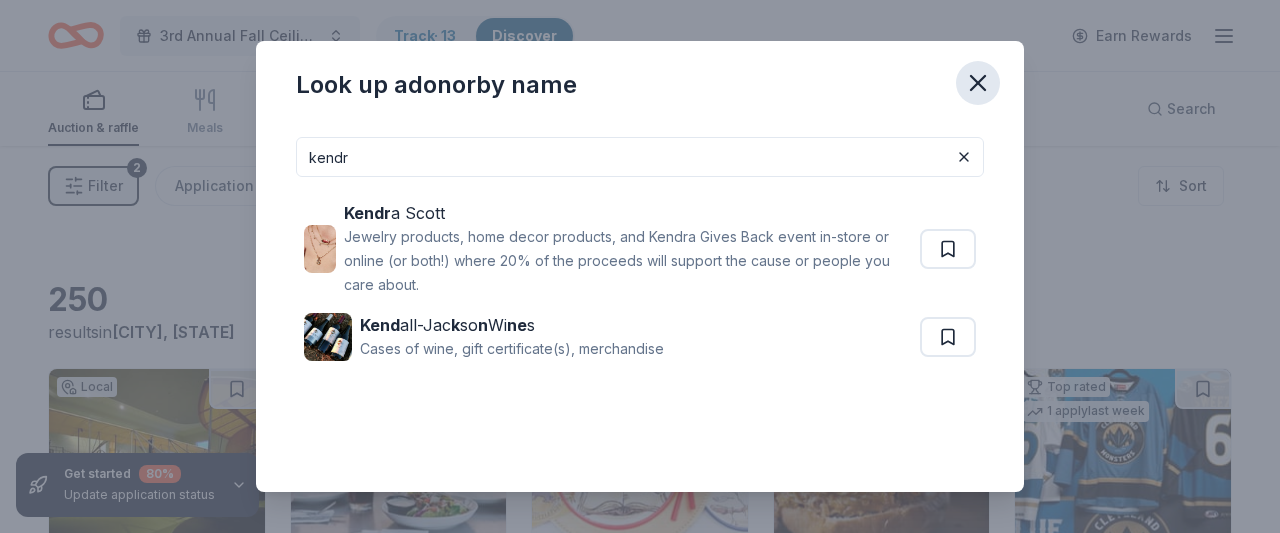 click 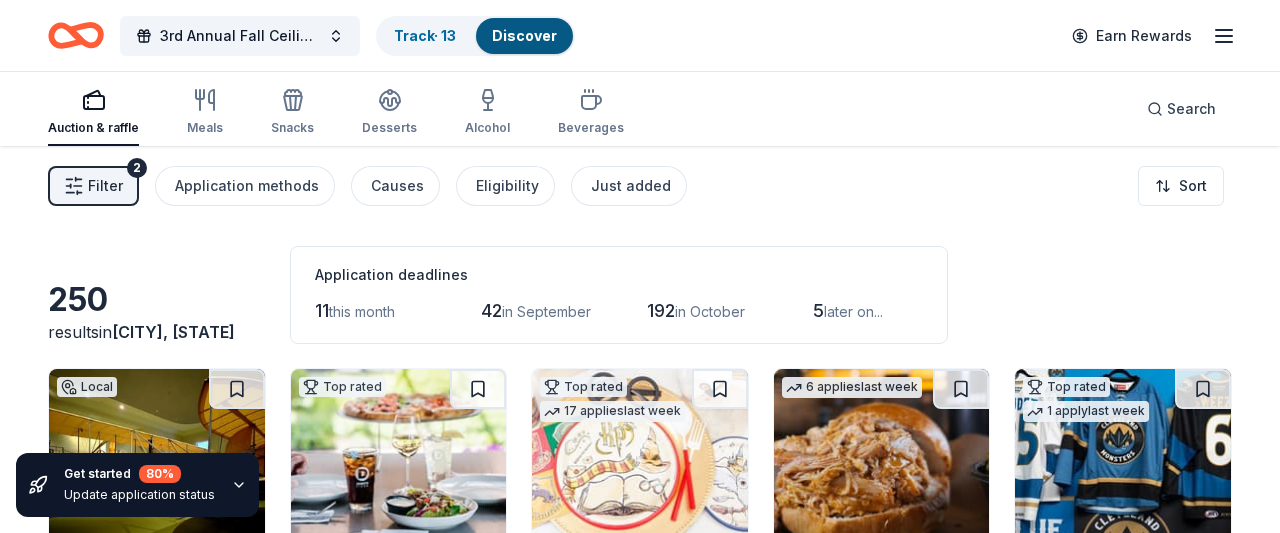 click on "Discover" at bounding box center (524, 35) 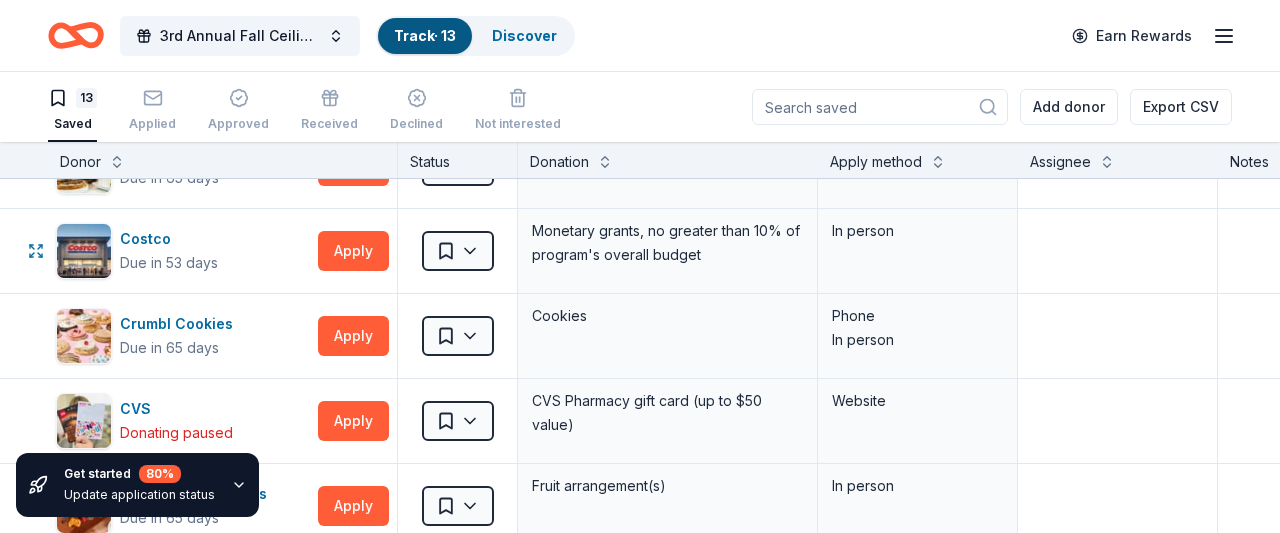 scroll, scrollTop: 0, scrollLeft: 0, axis: both 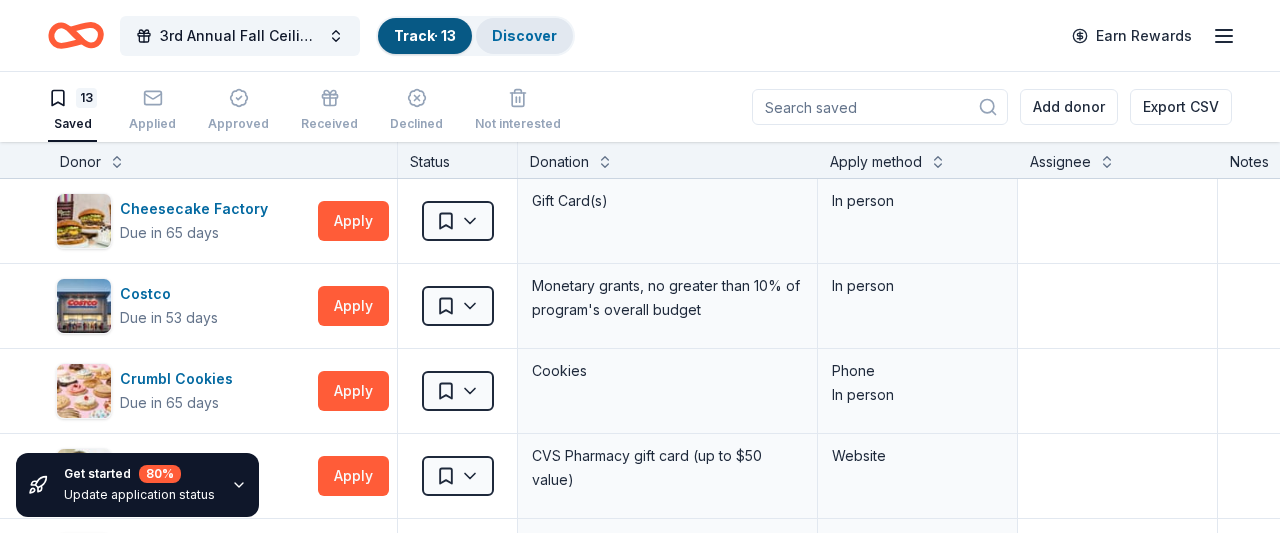 click on "Discover" at bounding box center (524, 35) 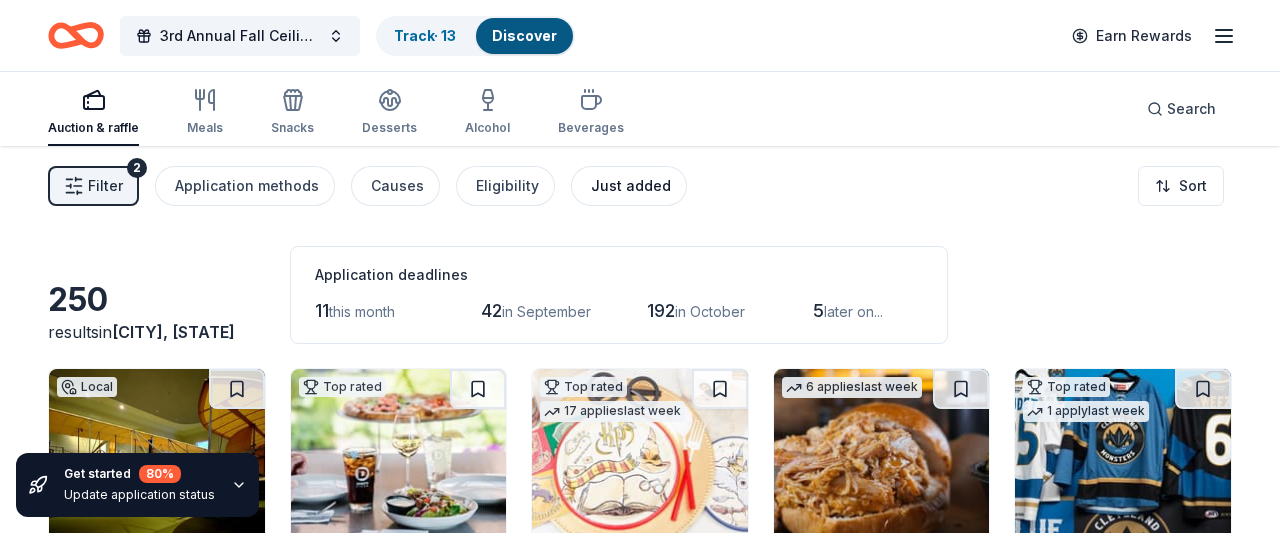 click on "Just added" at bounding box center (631, 186) 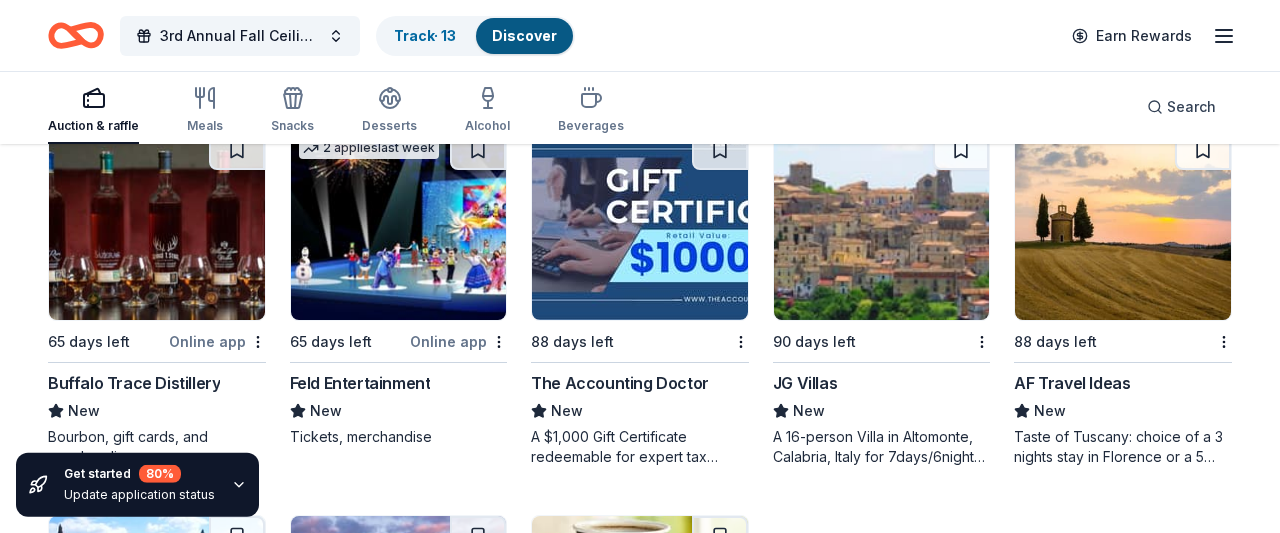 scroll, scrollTop: 972, scrollLeft: 0, axis: vertical 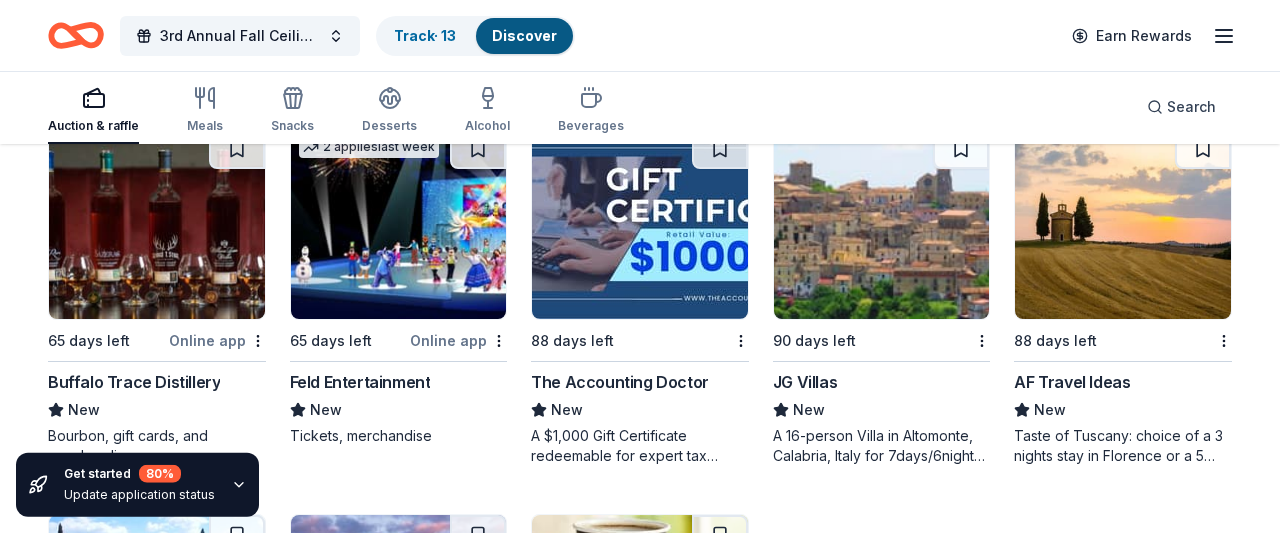 click on "Feld Entertainment" at bounding box center [360, 382] 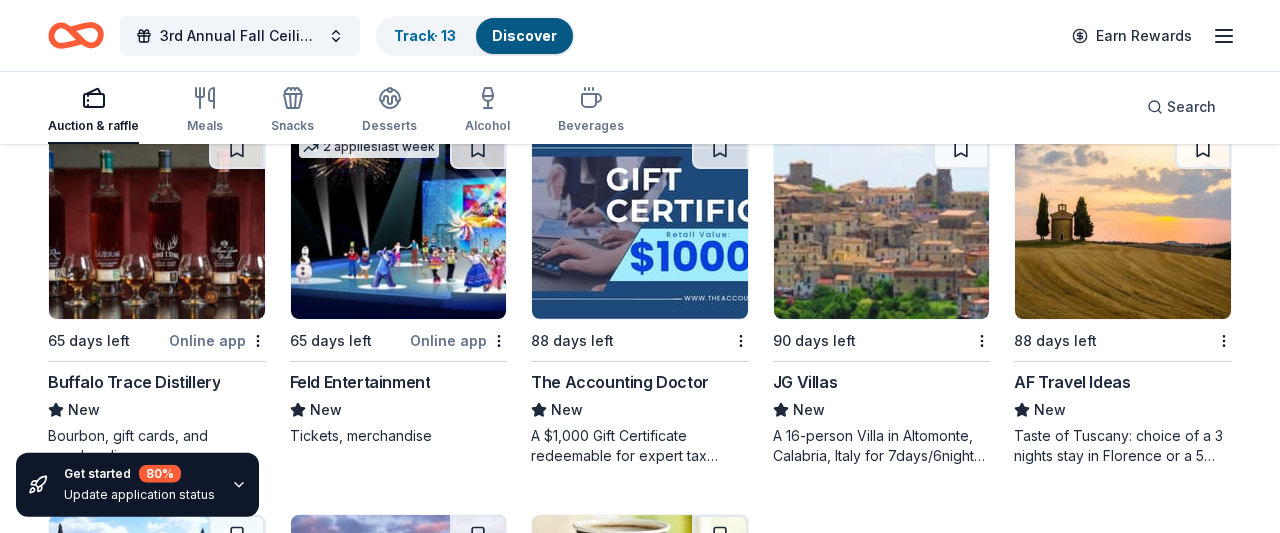 click on "JG Villas" at bounding box center [805, 382] 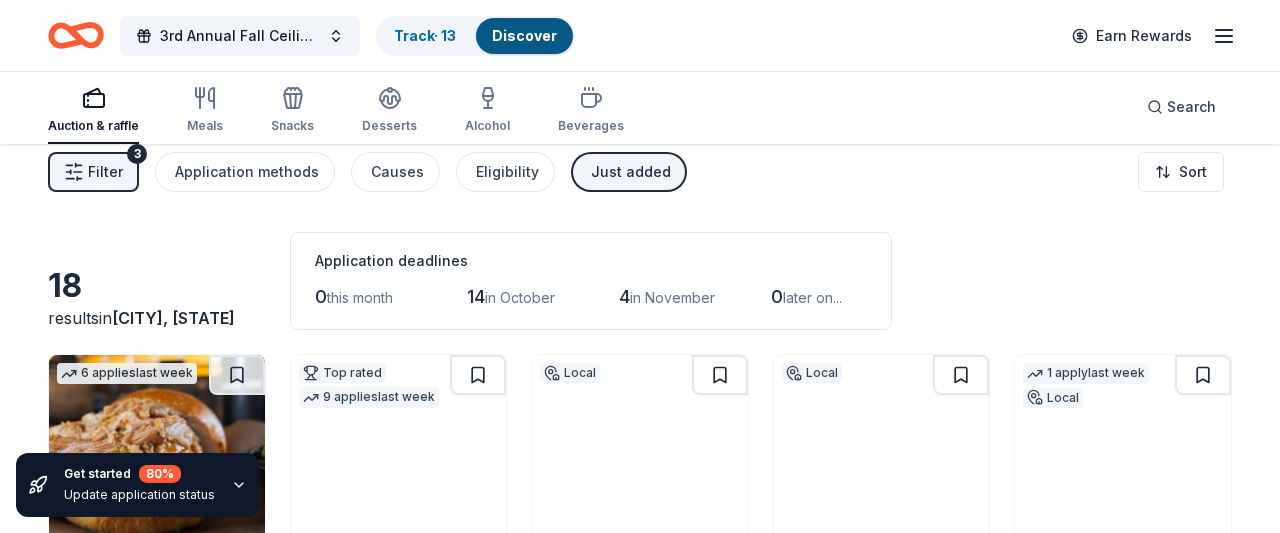 scroll, scrollTop: 0, scrollLeft: 0, axis: both 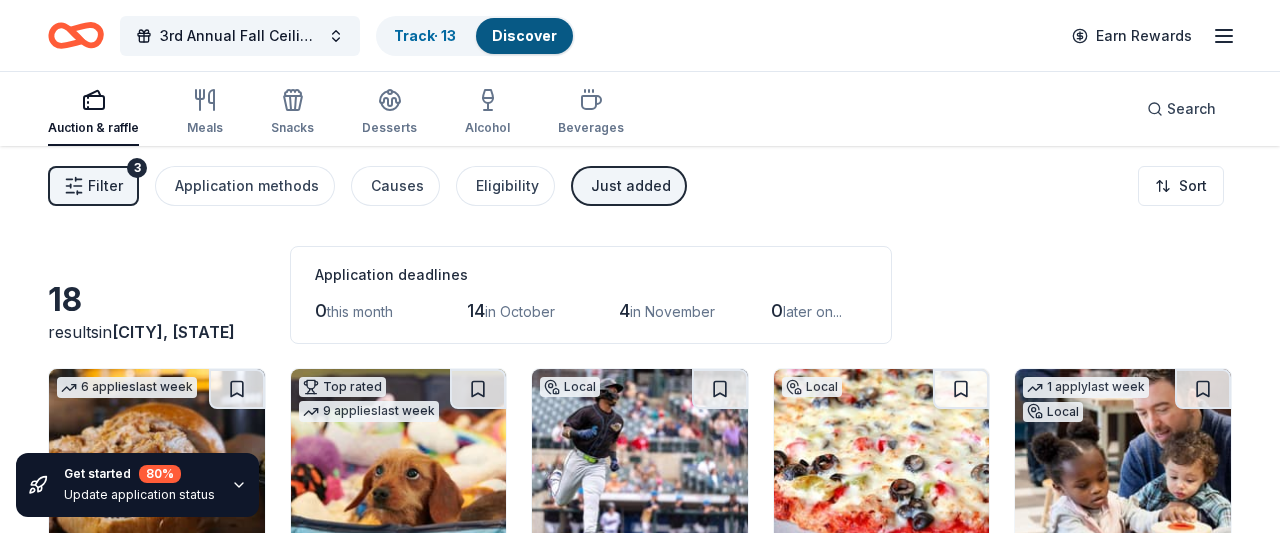 click on "Filter" at bounding box center (105, 186) 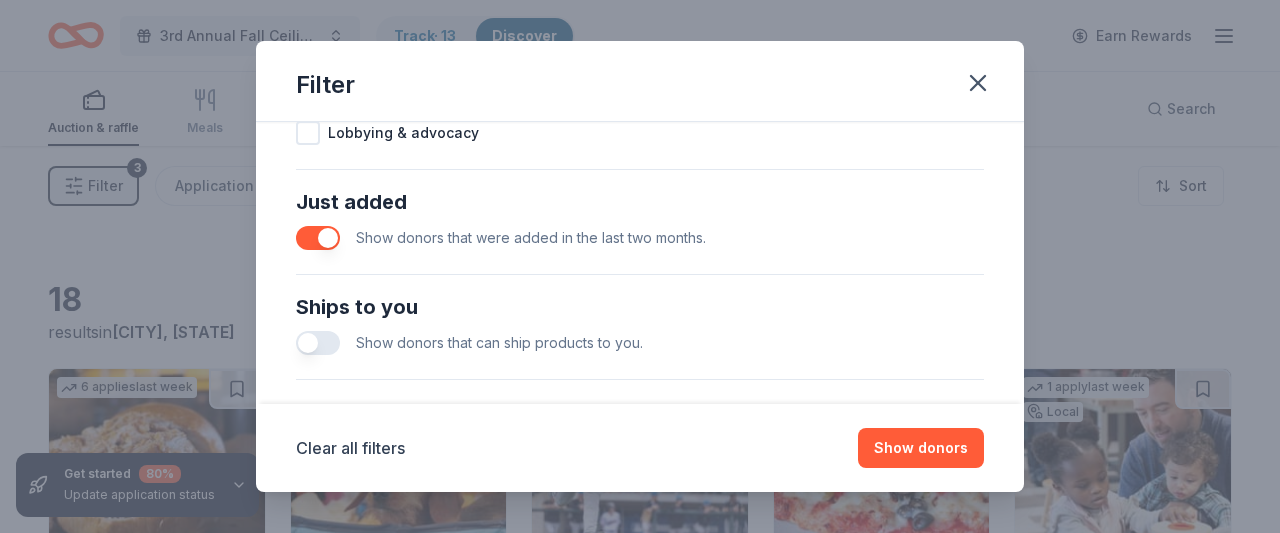 scroll, scrollTop: 802, scrollLeft: 0, axis: vertical 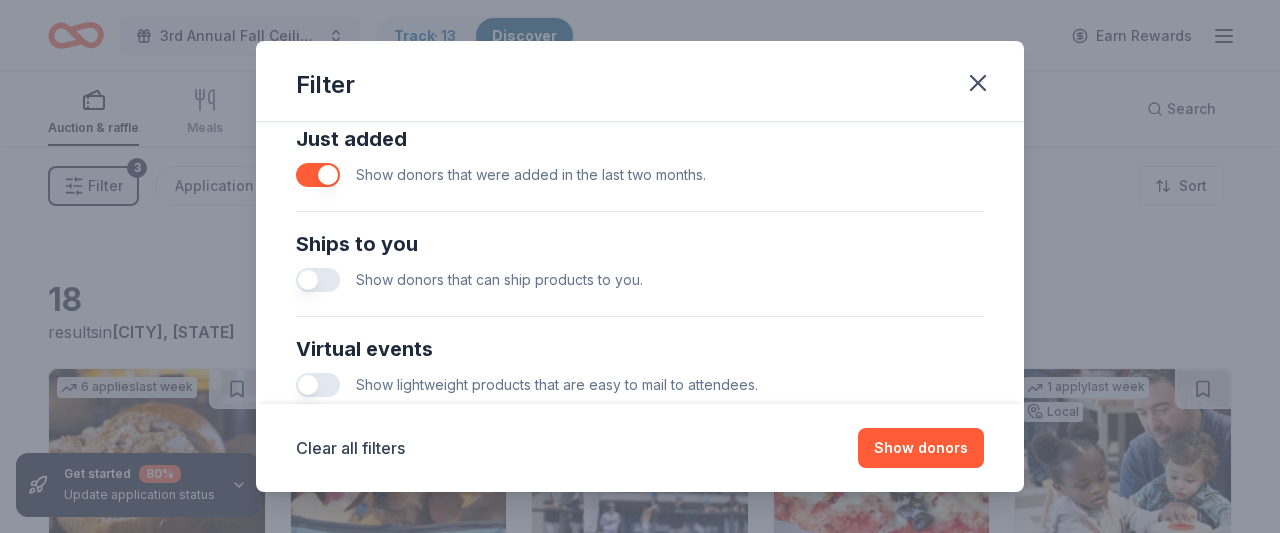 click at bounding box center [318, 175] 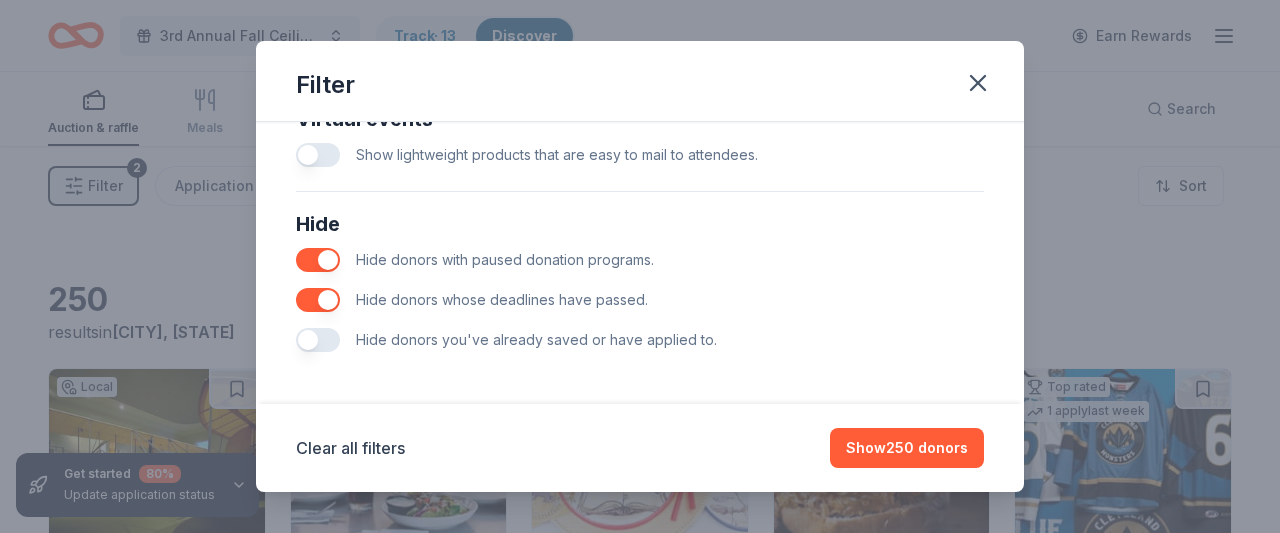 scroll, scrollTop: 1033, scrollLeft: 0, axis: vertical 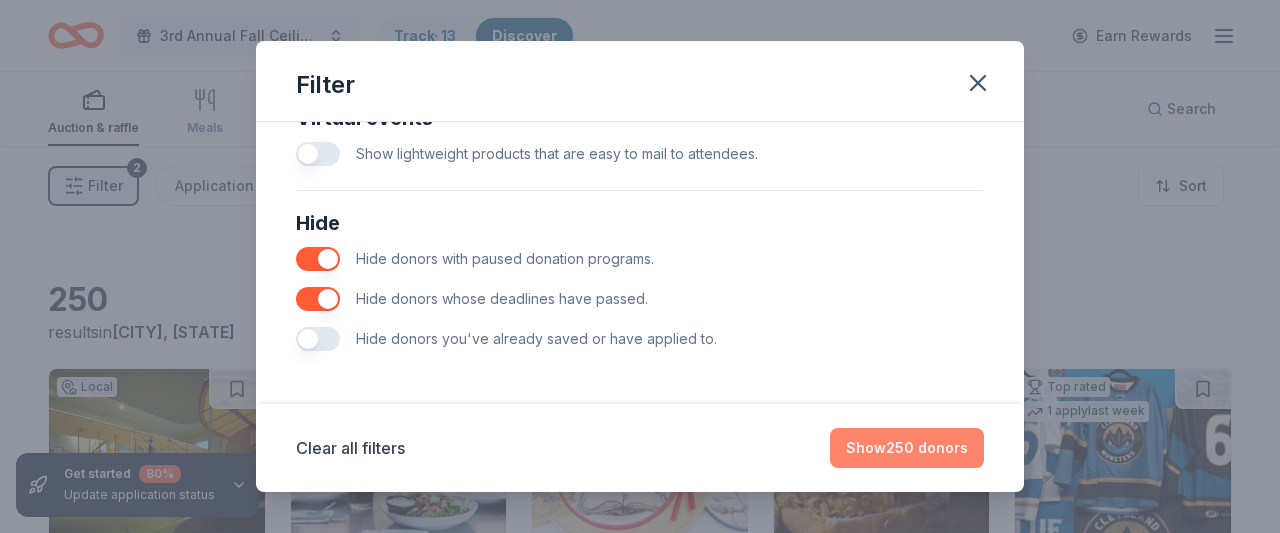 click on "Show  250   donors" at bounding box center [907, 448] 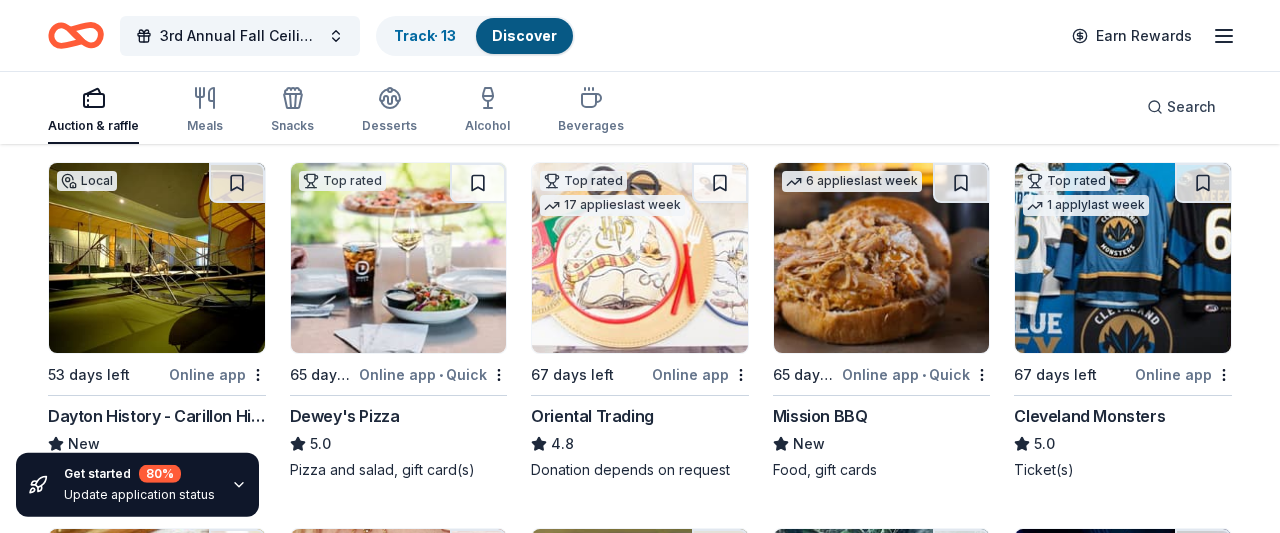 scroll, scrollTop: 208, scrollLeft: 0, axis: vertical 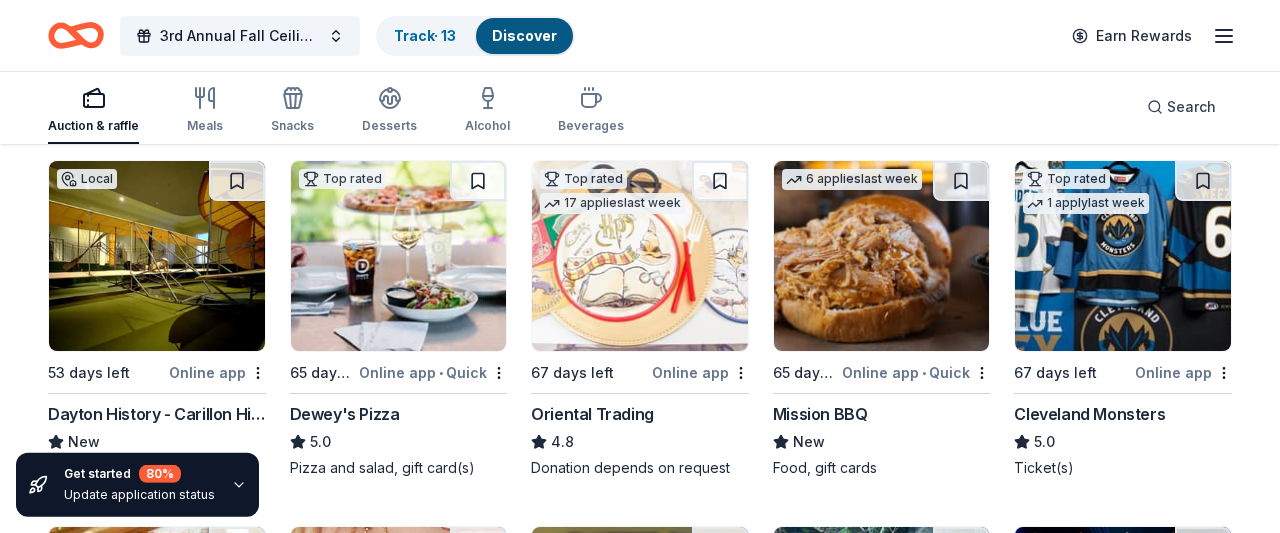 click on "Dewey's Pizza" at bounding box center (345, 414) 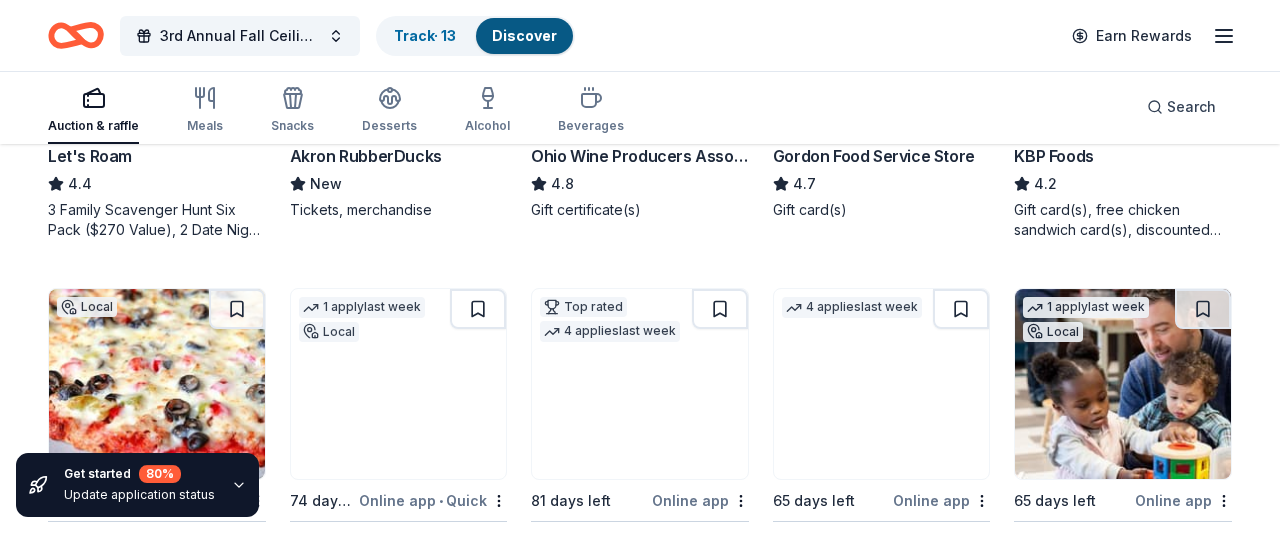 scroll, scrollTop: 1285, scrollLeft: 0, axis: vertical 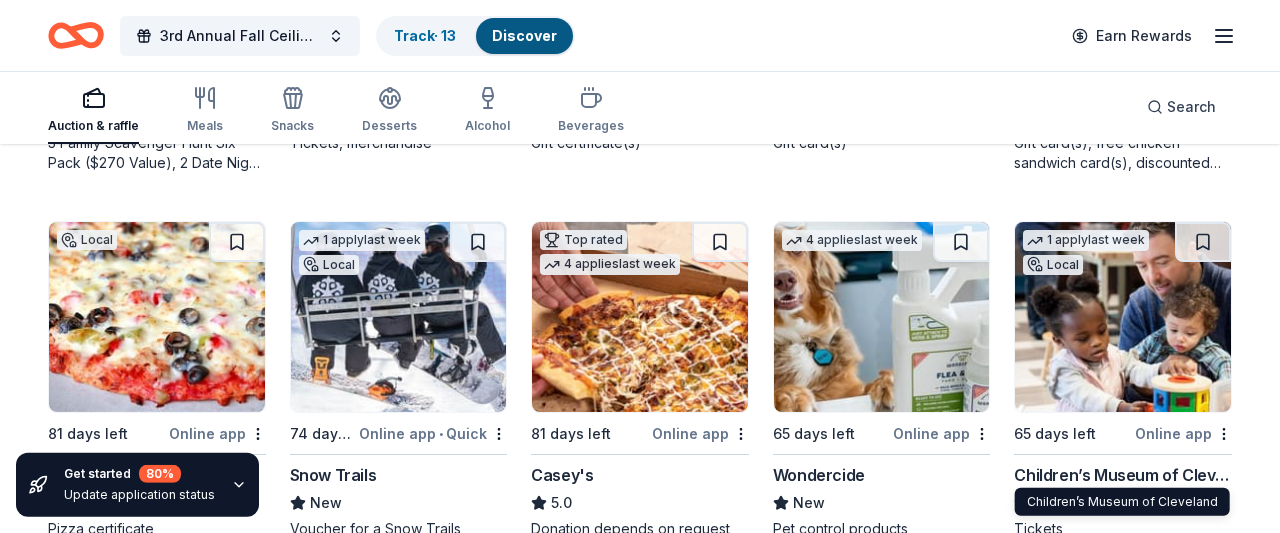 click on "Children’s Museum of Cleveland" at bounding box center [1123, 475] 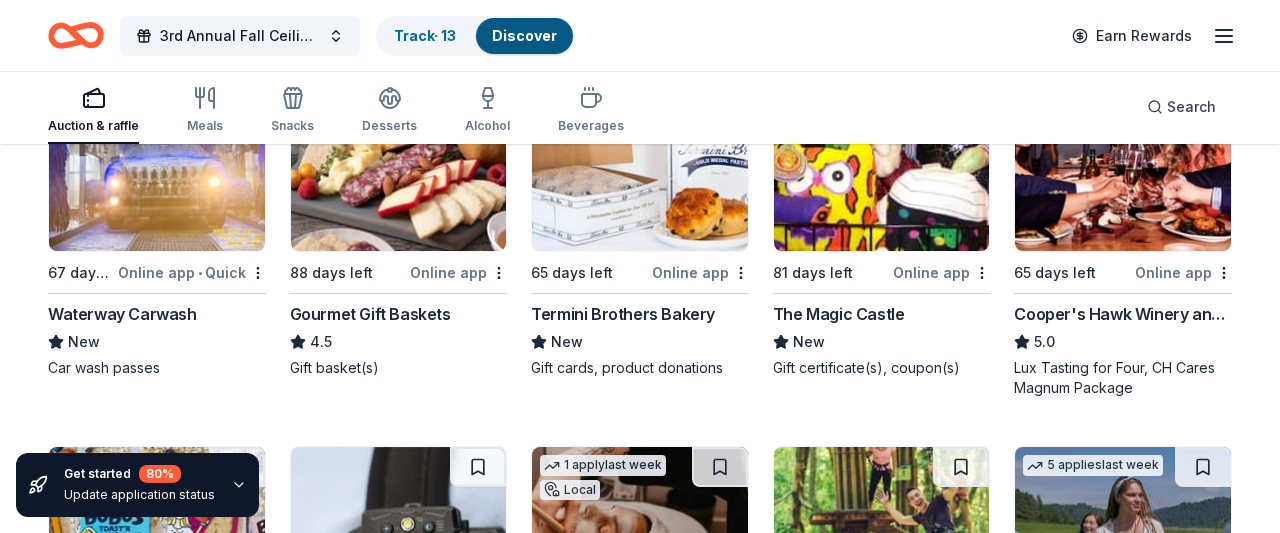 scroll, scrollTop: 2218, scrollLeft: 0, axis: vertical 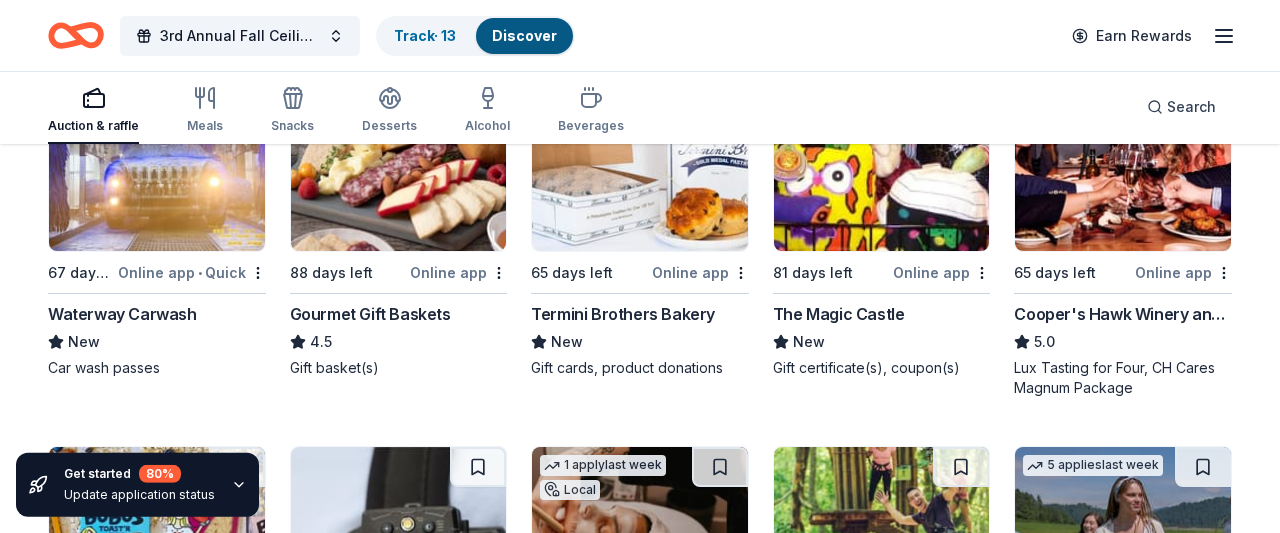 click on "Waterway Carwash" at bounding box center (122, 314) 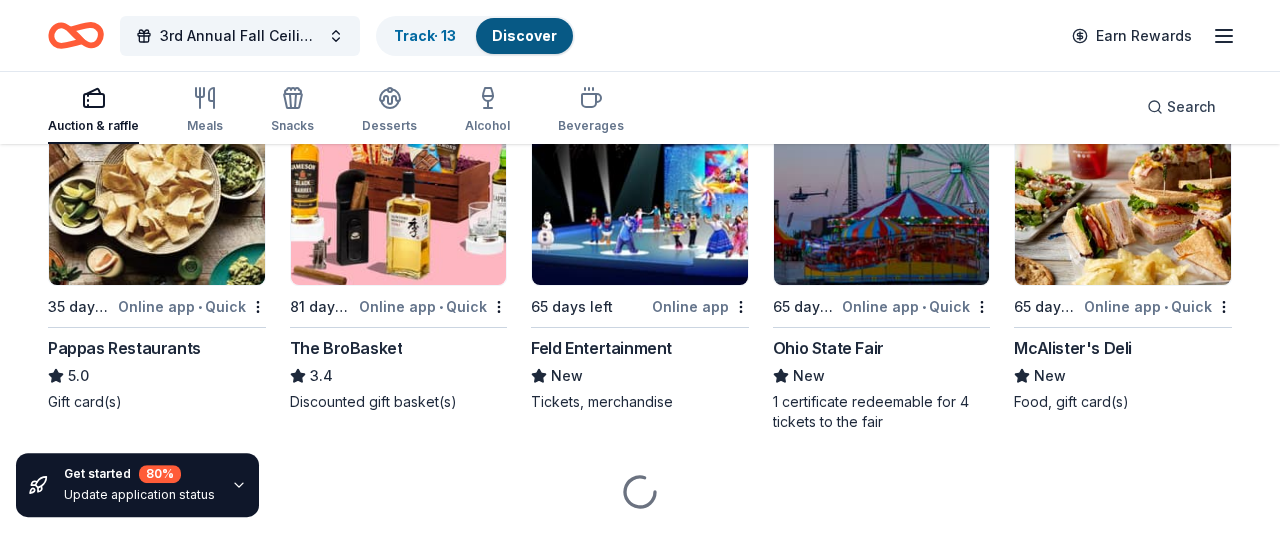 scroll, scrollTop: 3710, scrollLeft: 0, axis: vertical 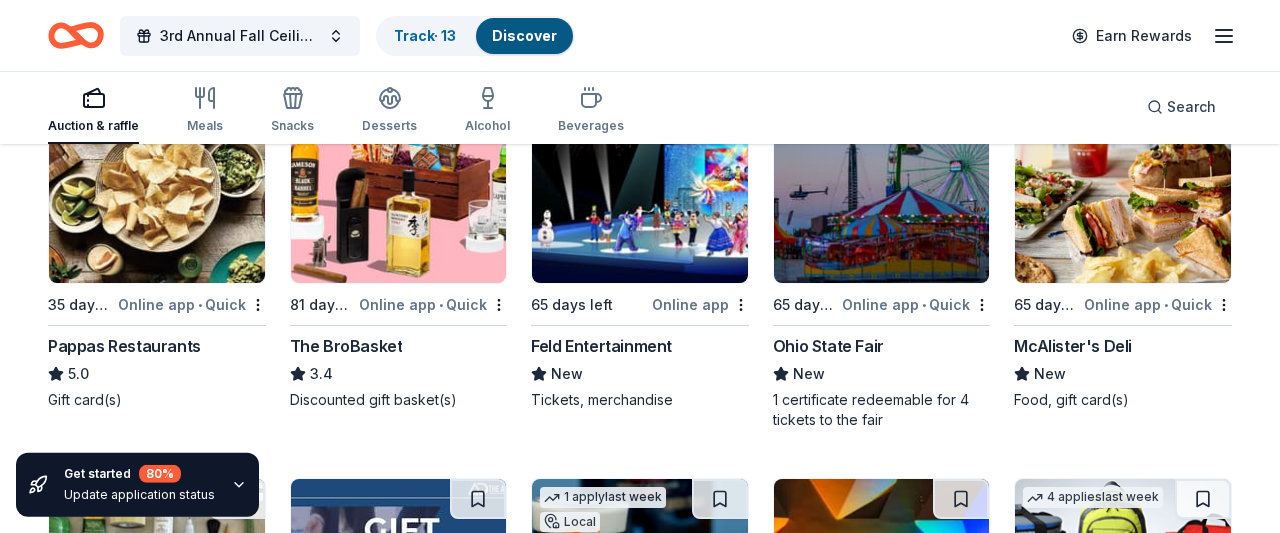 click on "The BroBasket" at bounding box center [346, 346] 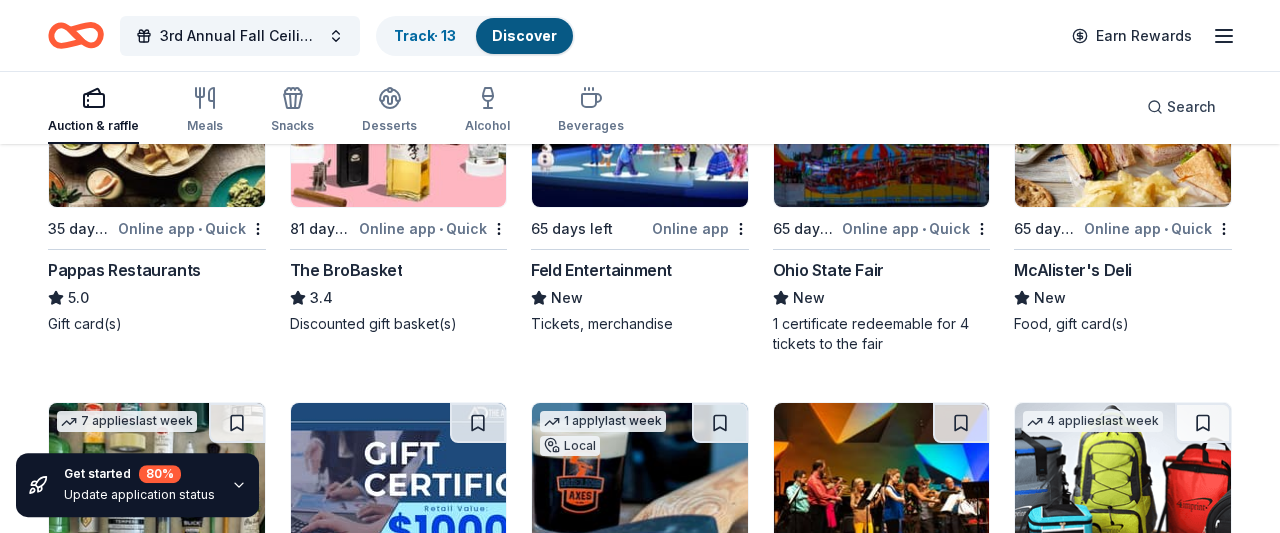 scroll, scrollTop: 3798, scrollLeft: 0, axis: vertical 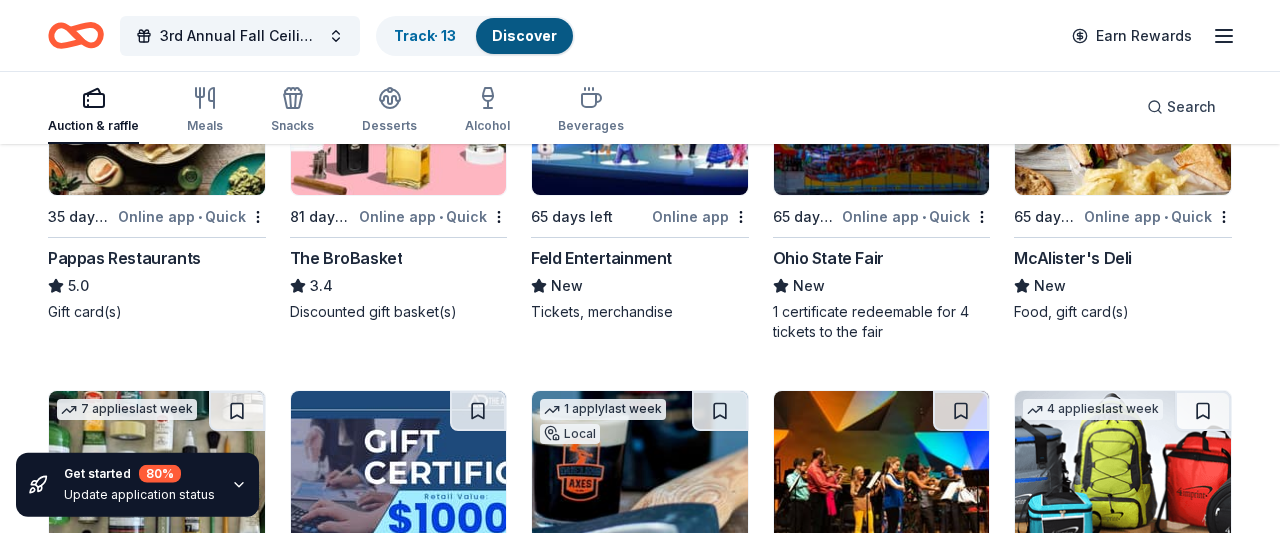 click on "Ohio State Fair" at bounding box center (828, 258) 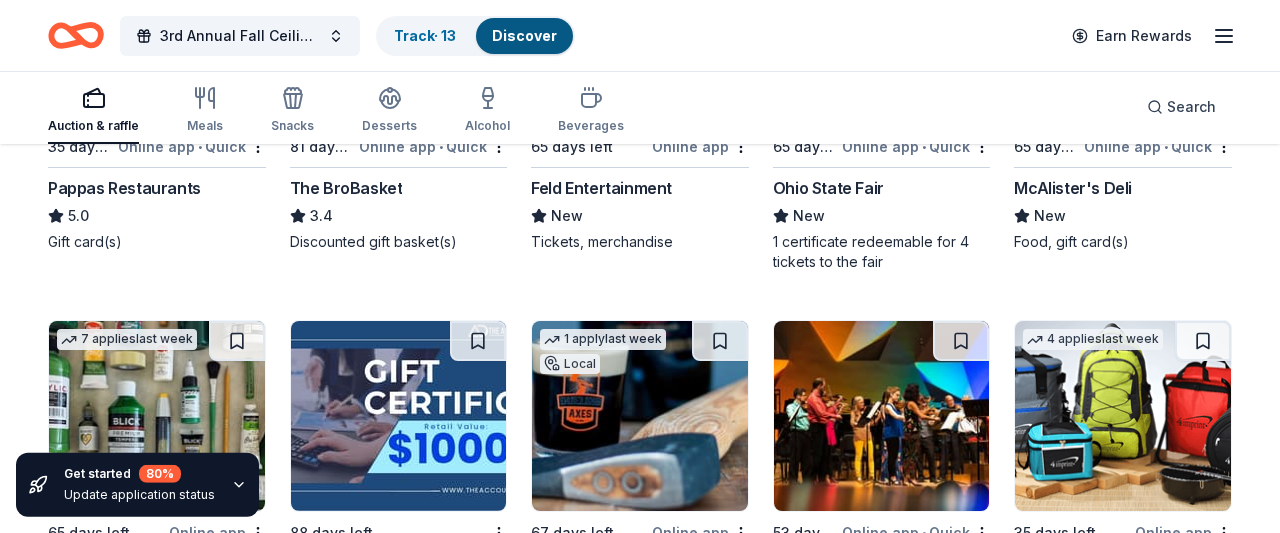 scroll, scrollTop: 3869, scrollLeft: 0, axis: vertical 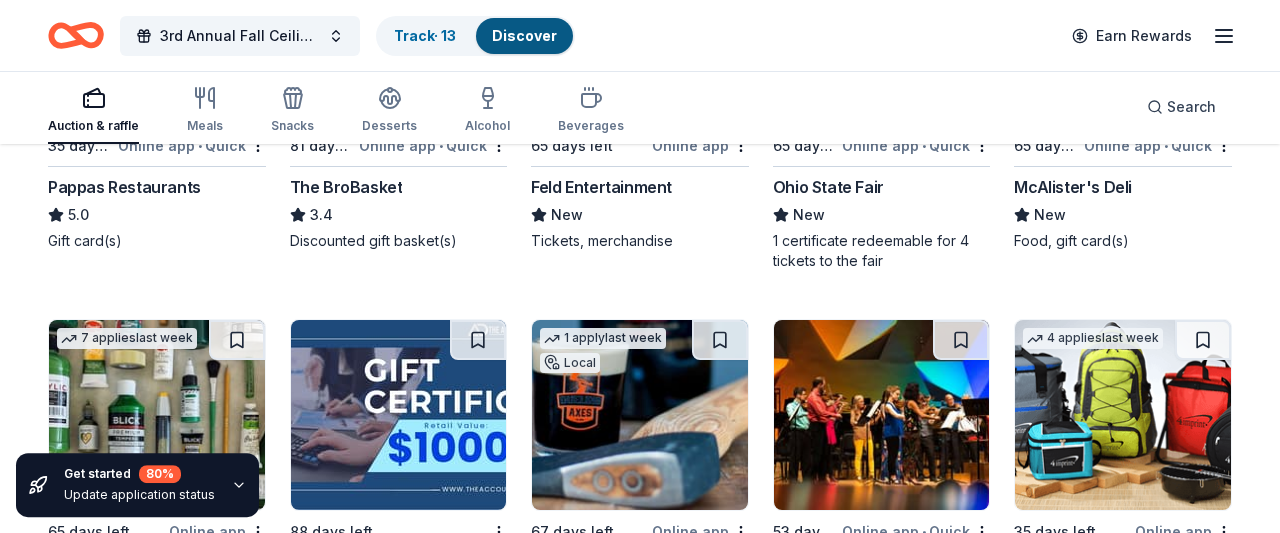 click on "McAlister's Deli" at bounding box center (1073, 187) 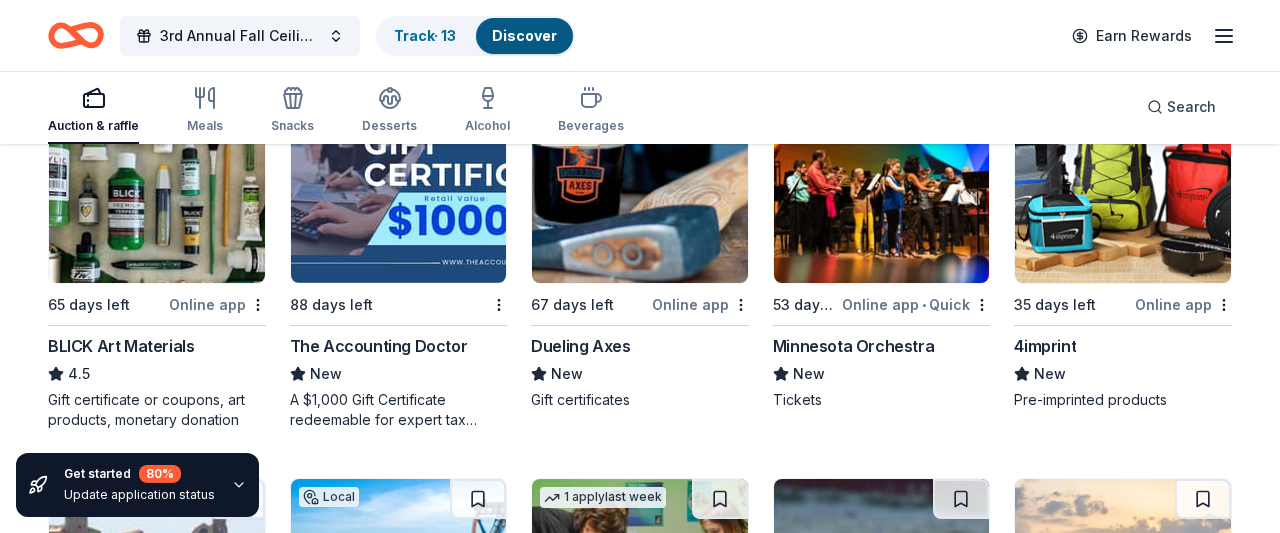 scroll, scrollTop: 4095, scrollLeft: 0, axis: vertical 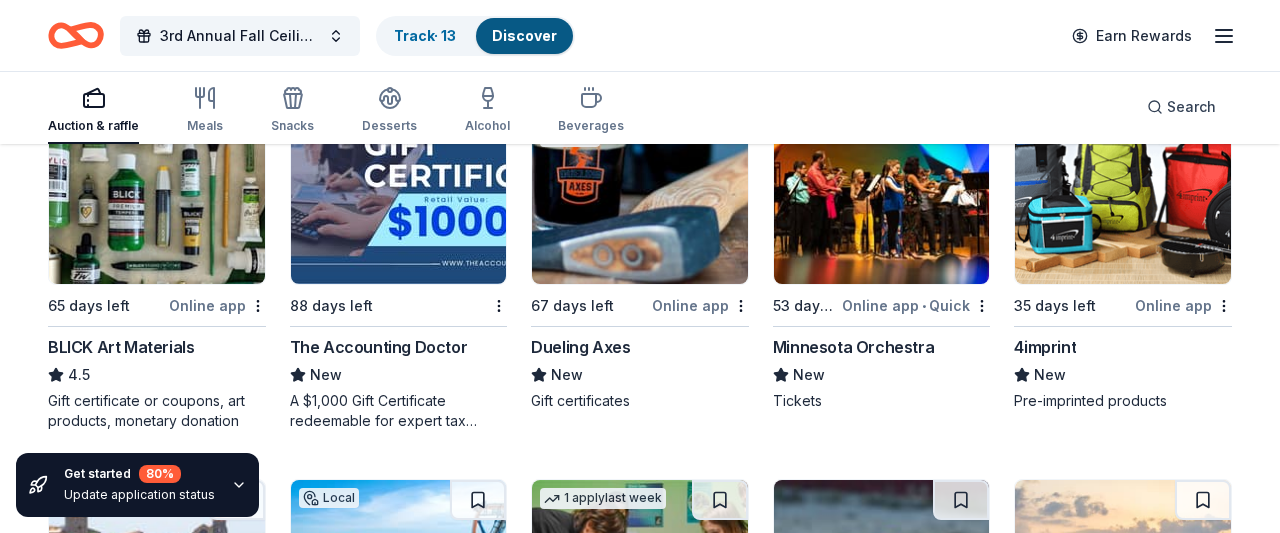 click on "4imprint" at bounding box center [1045, 347] 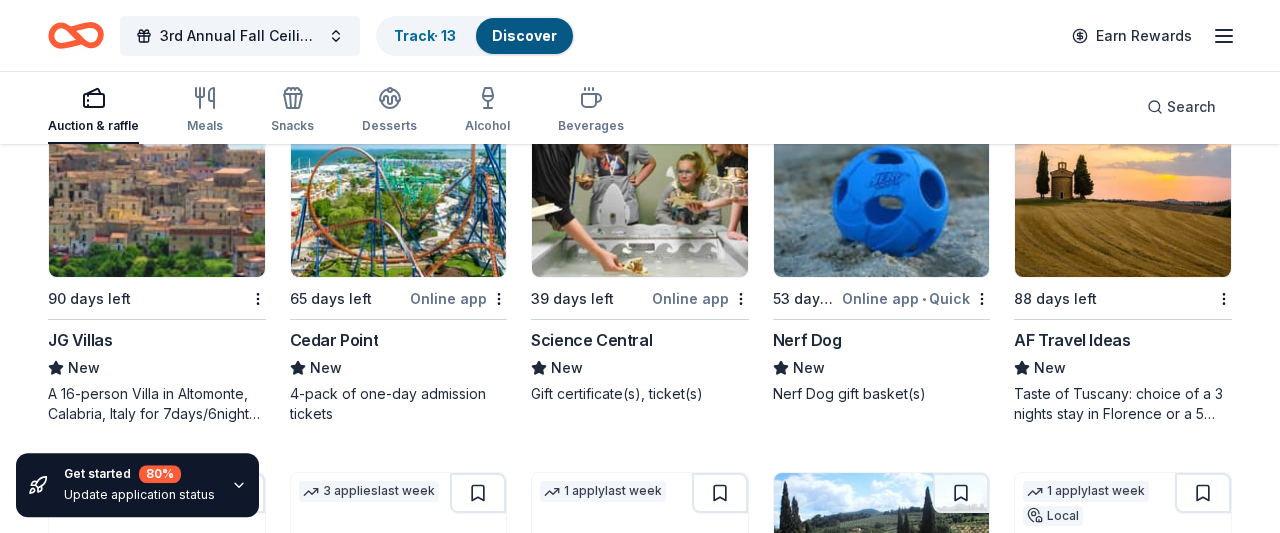 scroll, scrollTop: 4490, scrollLeft: 0, axis: vertical 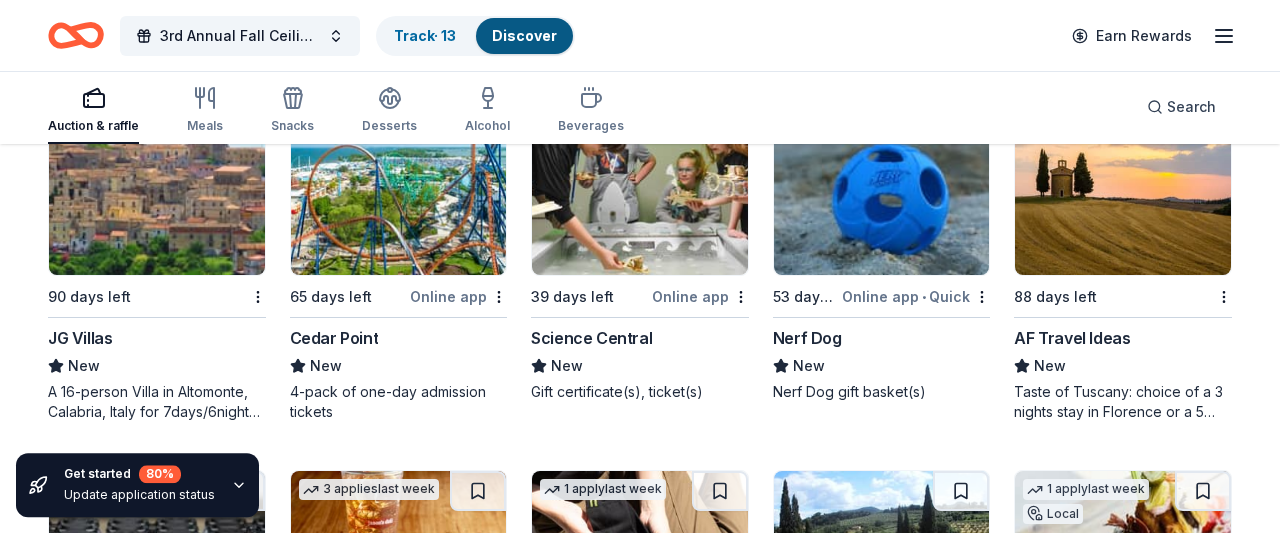 click on "Science Central" at bounding box center (591, 338) 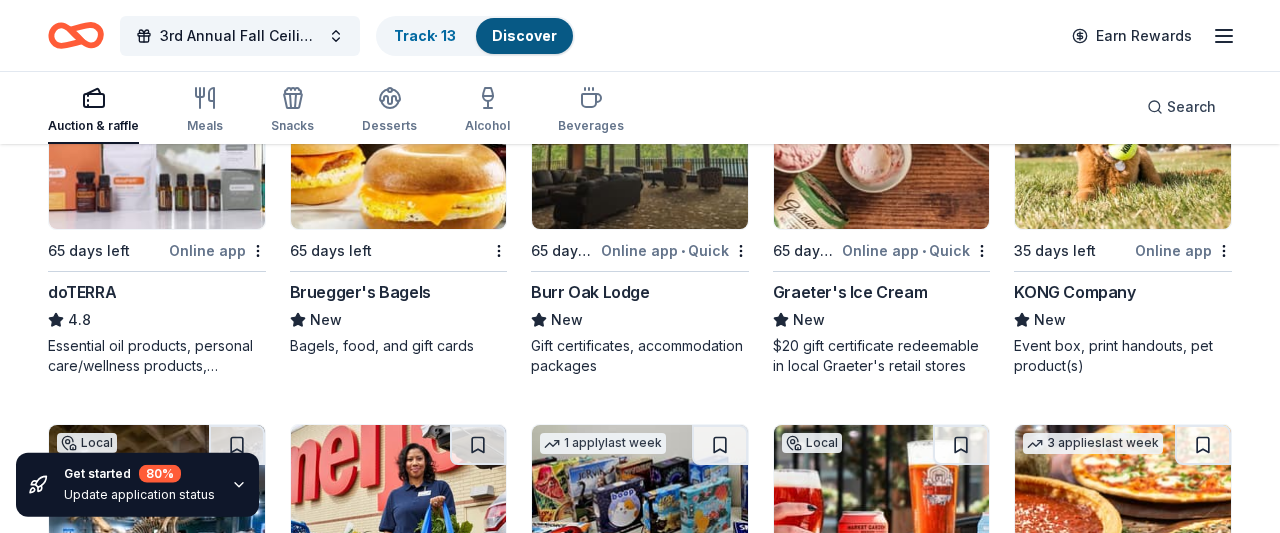 scroll, scrollTop: 5696, scrollLeft: 0, axis: vertical 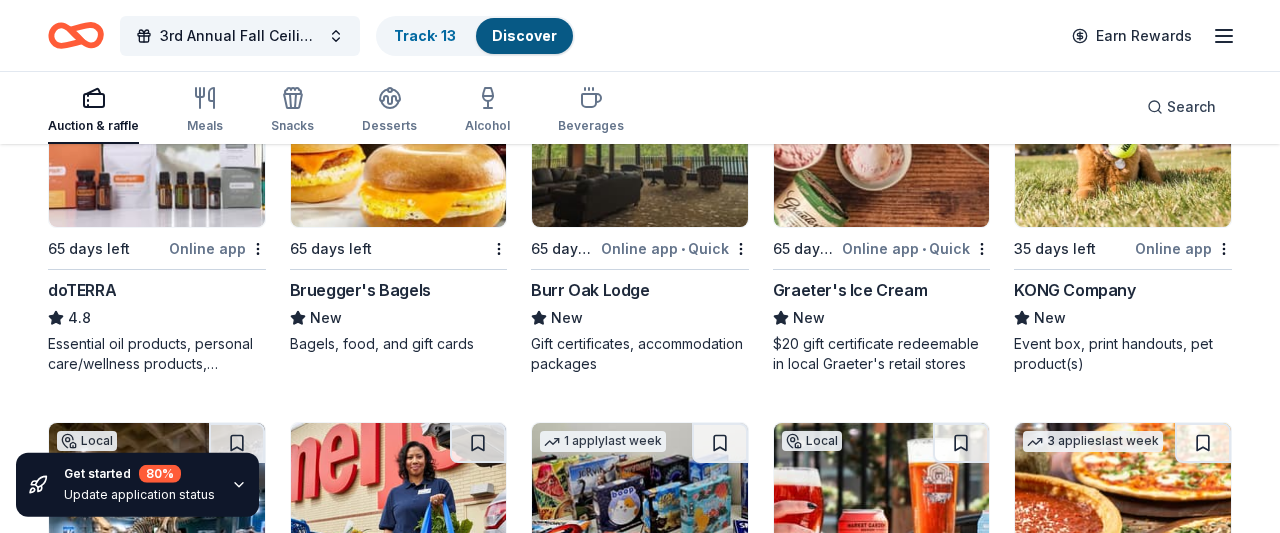 click on "doTERRA 4.8 Essential oil products, personal care/wellness products, monetary donations" at bounding box center [157, 326] 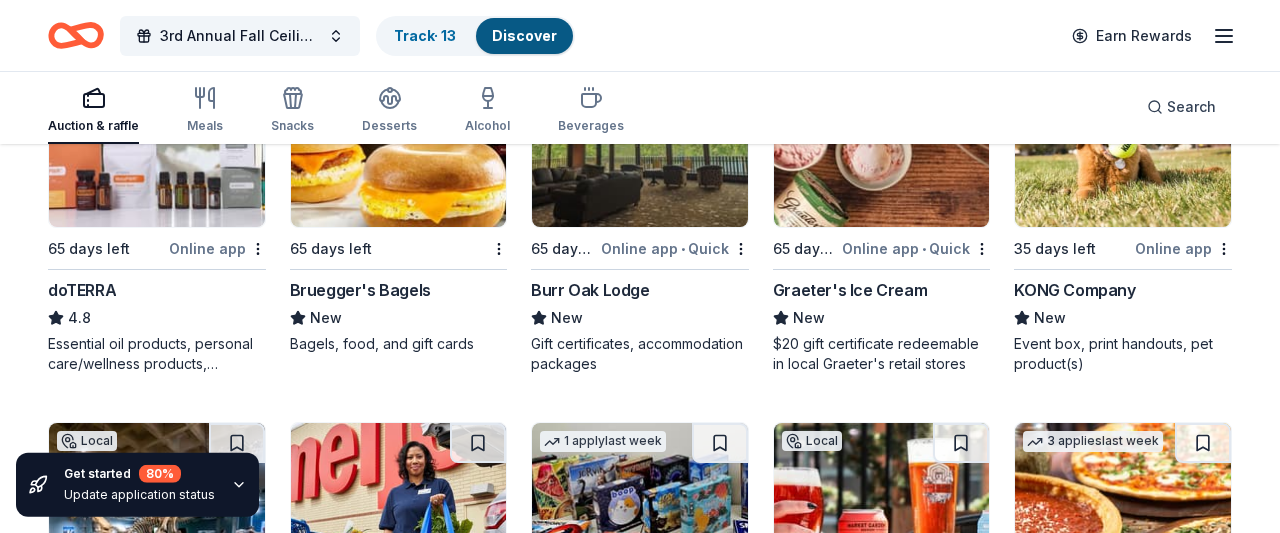 click on "Graeter's Ice Cream" at bounding box center (850, 290) 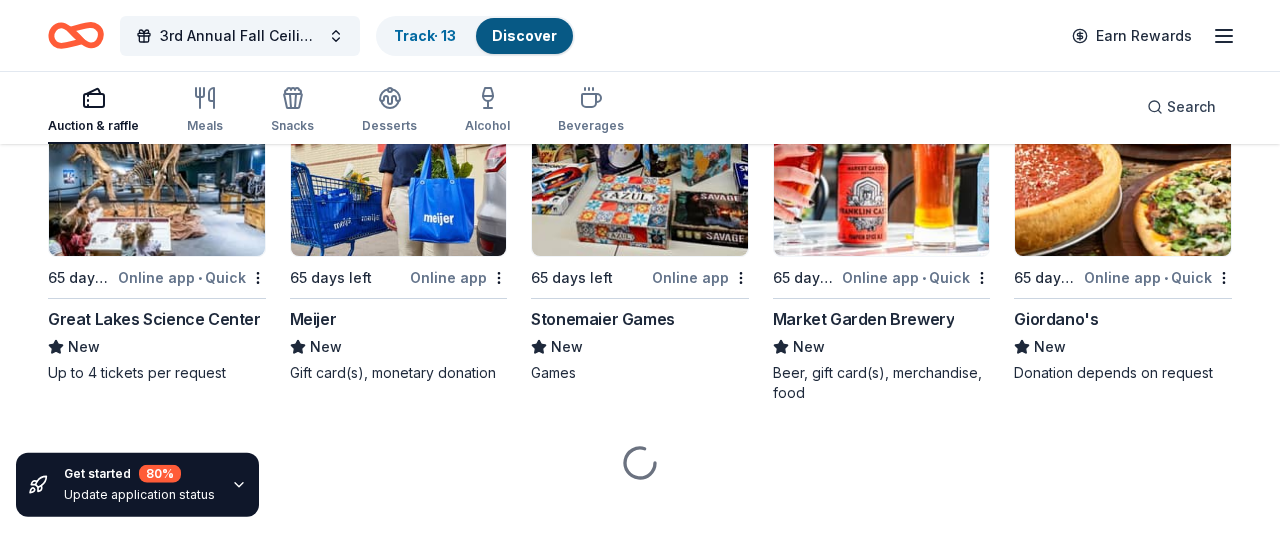 scroll, scrollTop: 6061, scrollLeft: 0, axis: vertical 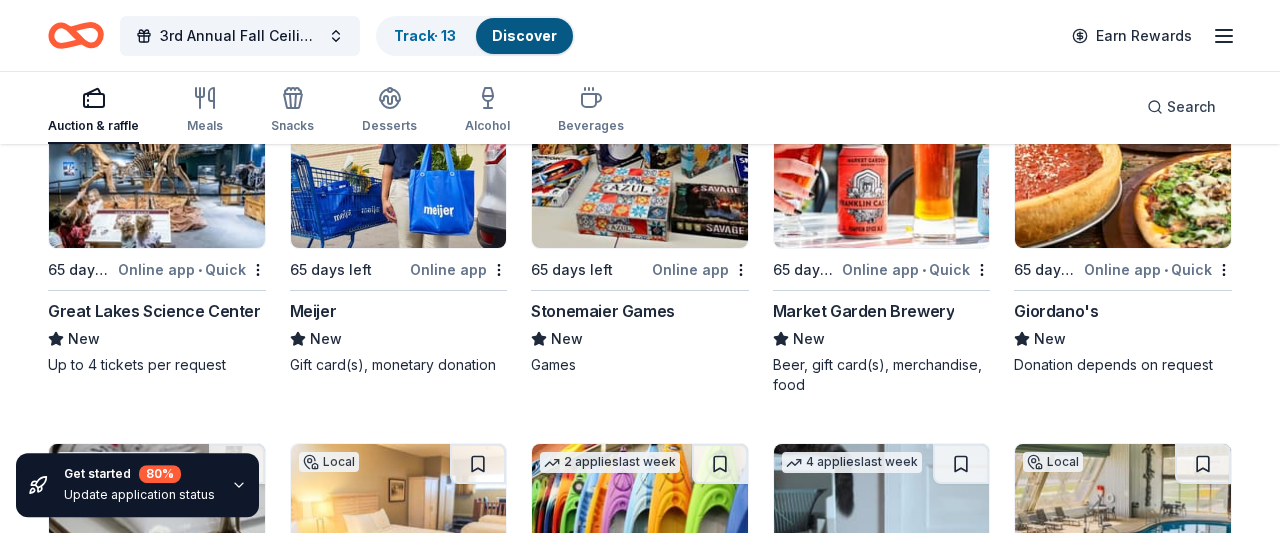 click on "Meijer" at bounding box center (313, 311) 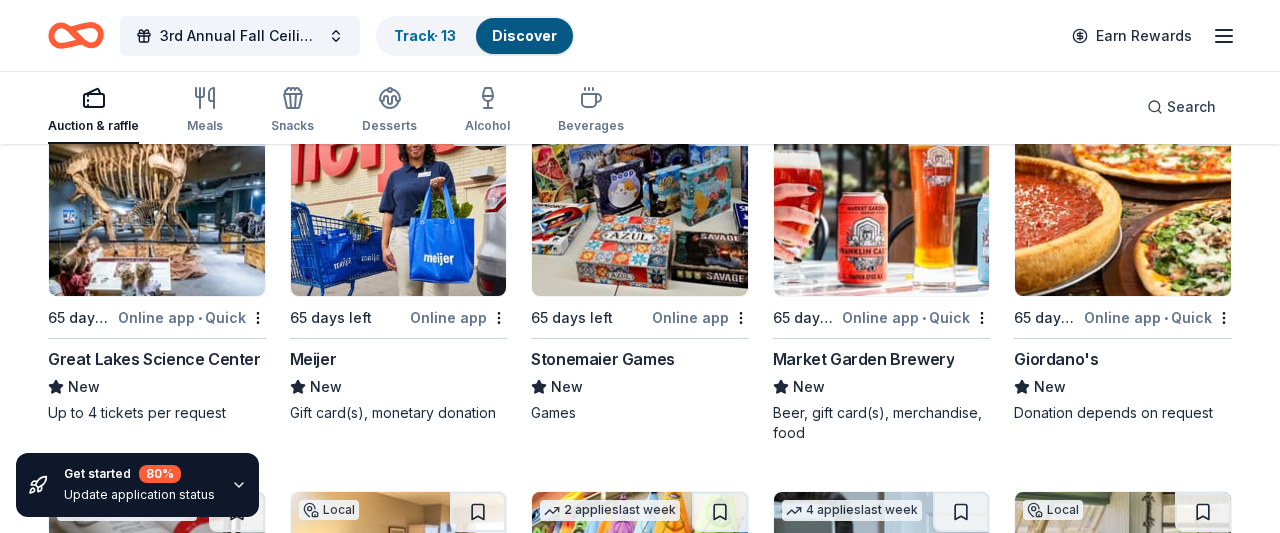 scroll, scrollTop: 6012, scrollLeft: 0, axis: vertical 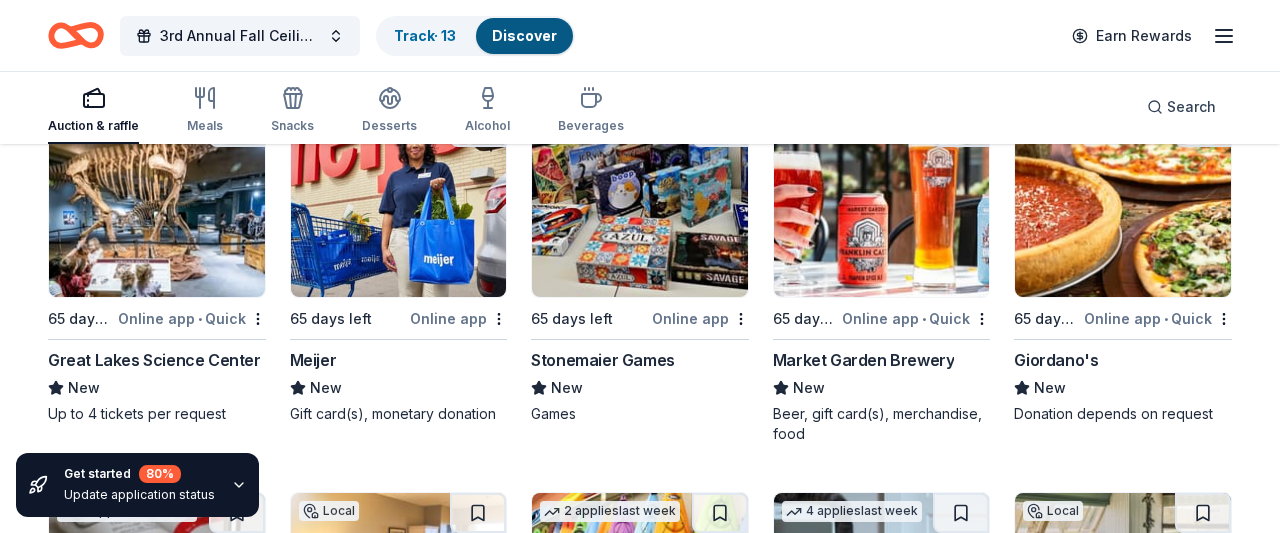 click on "Stonemaier Games" at bounding box center (603, 360) 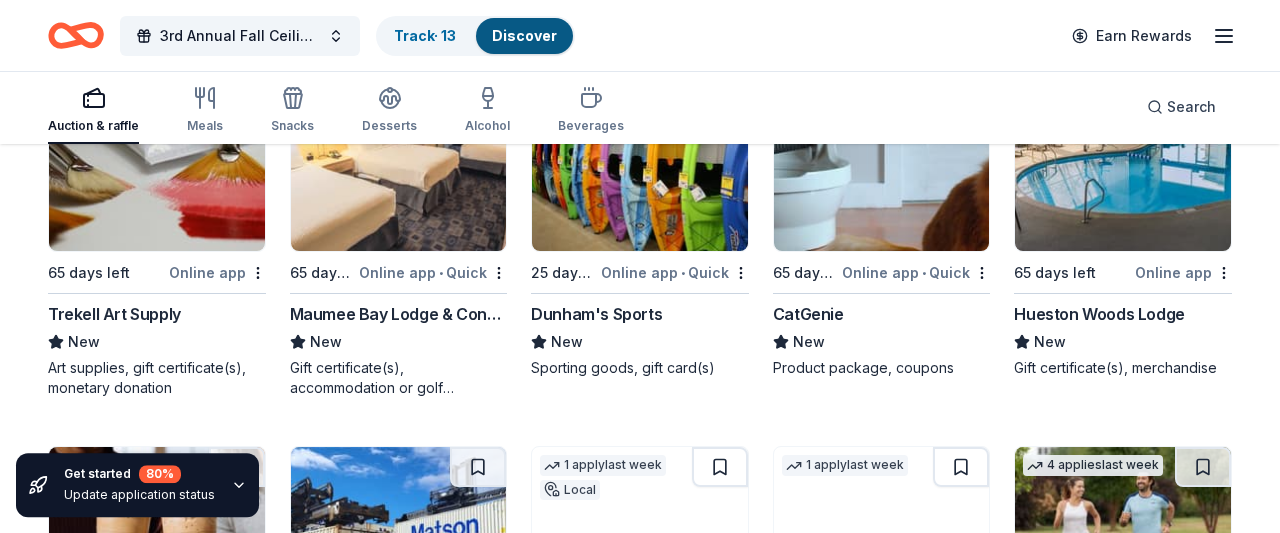 scroll, scrollTop: 6446, scrollLeft: 0, axis: vertical 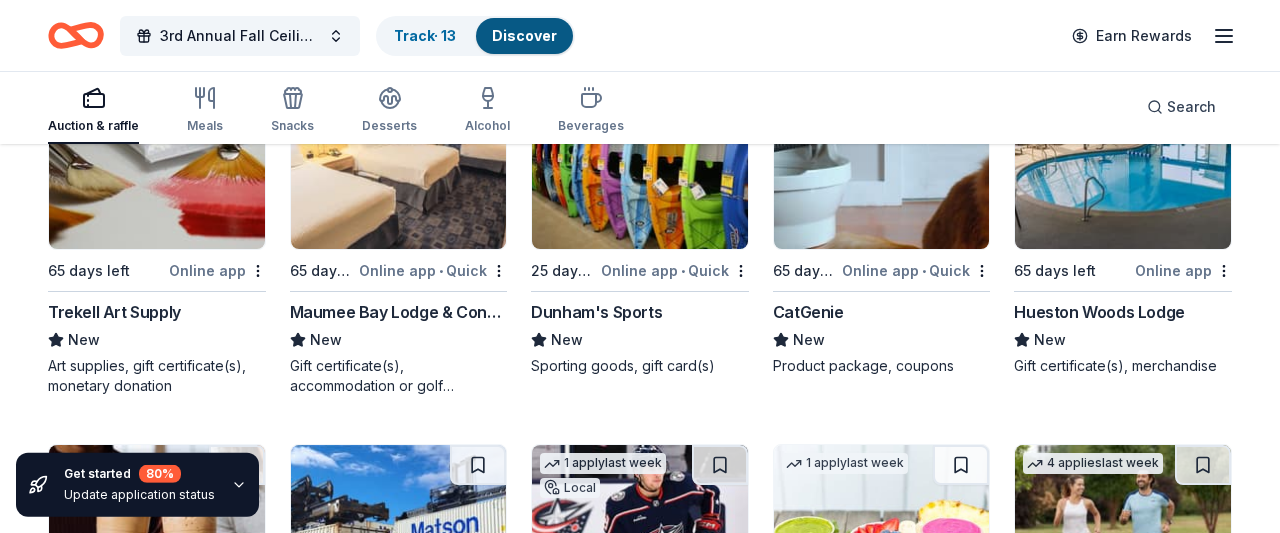 click on "Dunham's Sports" at bounding box center (596, 312) 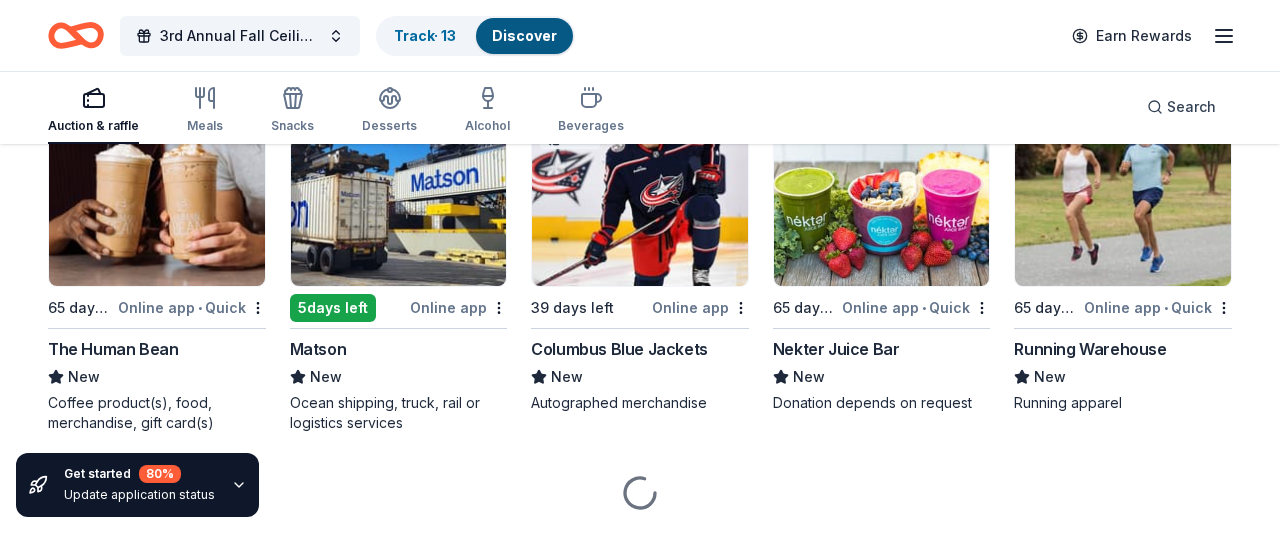 scroll, scrollTop: 6794, scrollLeft: 0, axis: vertical 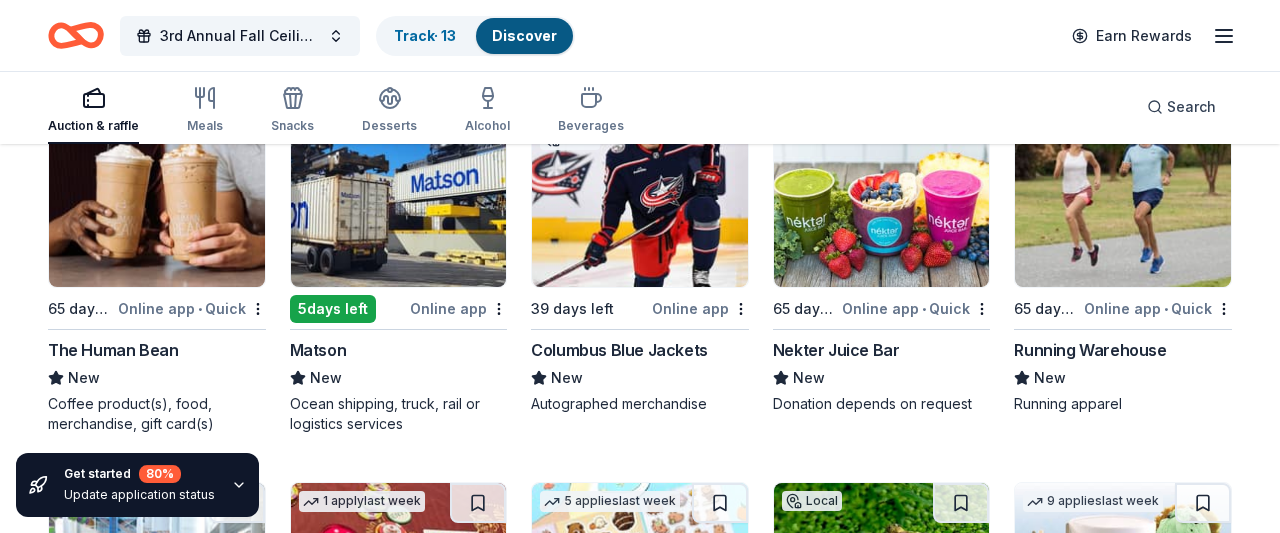 click on "Columbus Blue Jackets" at bounding box center (619, 350) 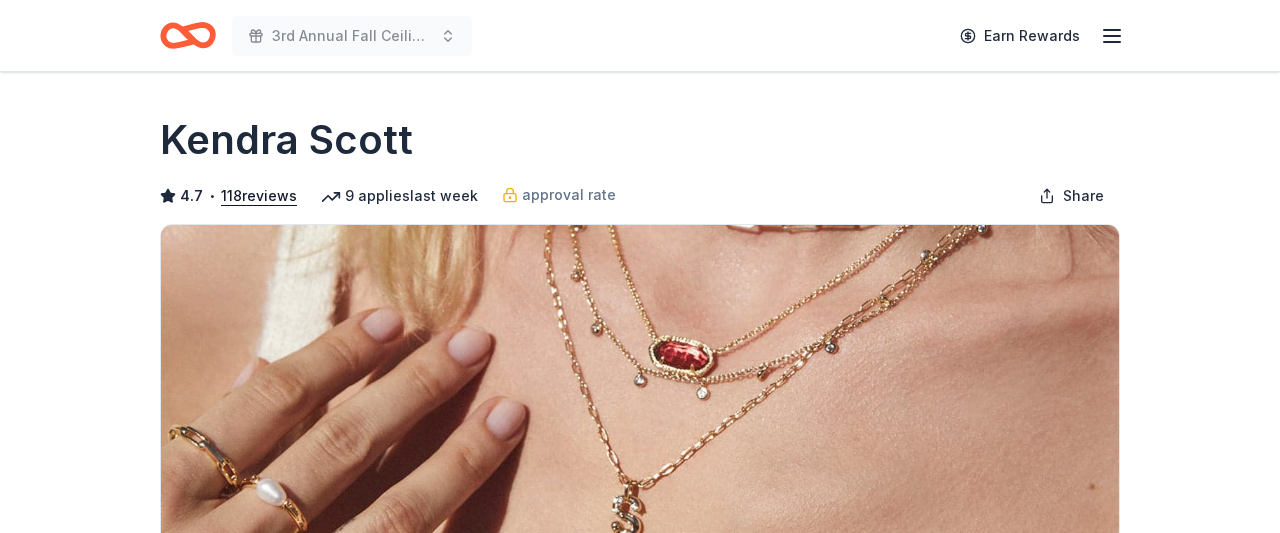 scroll, scrollTop: 0, scrollLeft: 0, axis: both 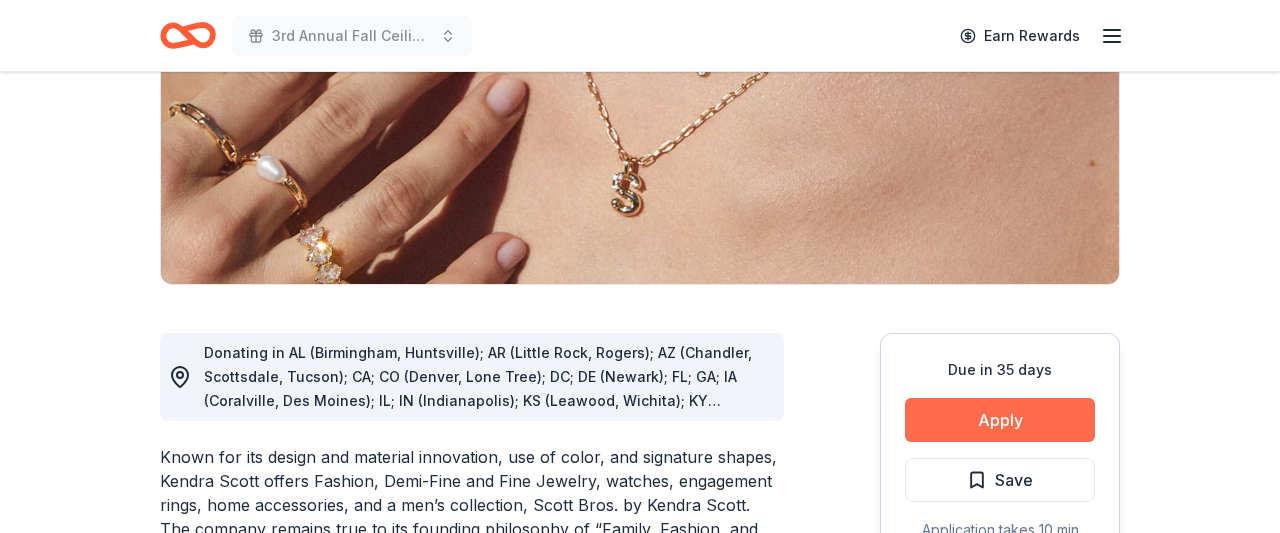 click on "Apply" at bounding box center (1000, 420) 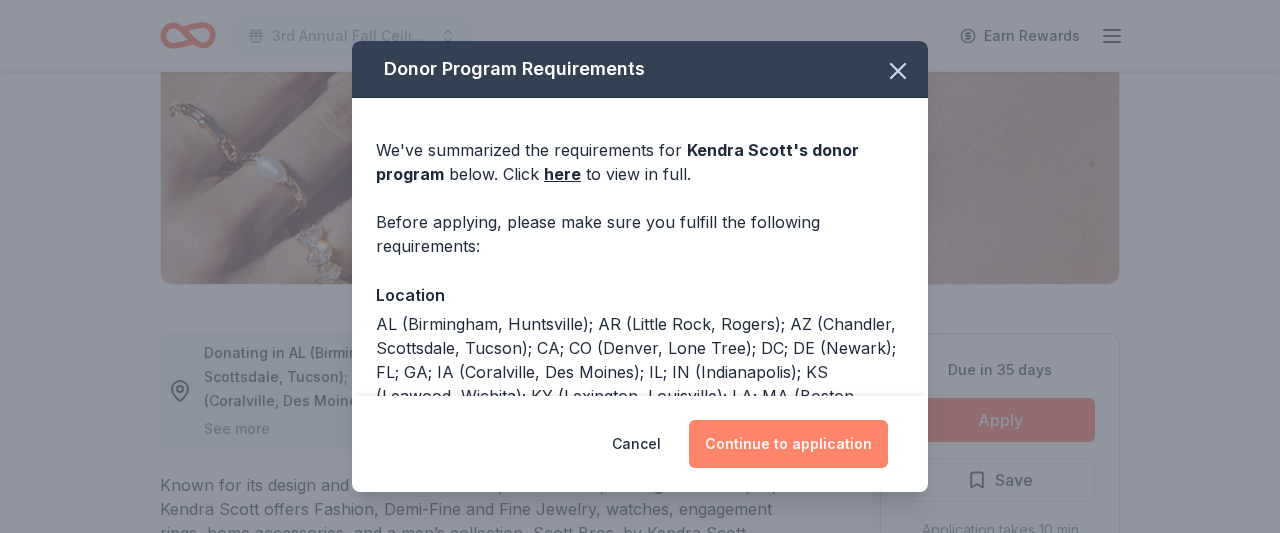 click on "Continue to application" at bounding box center [788, 444] 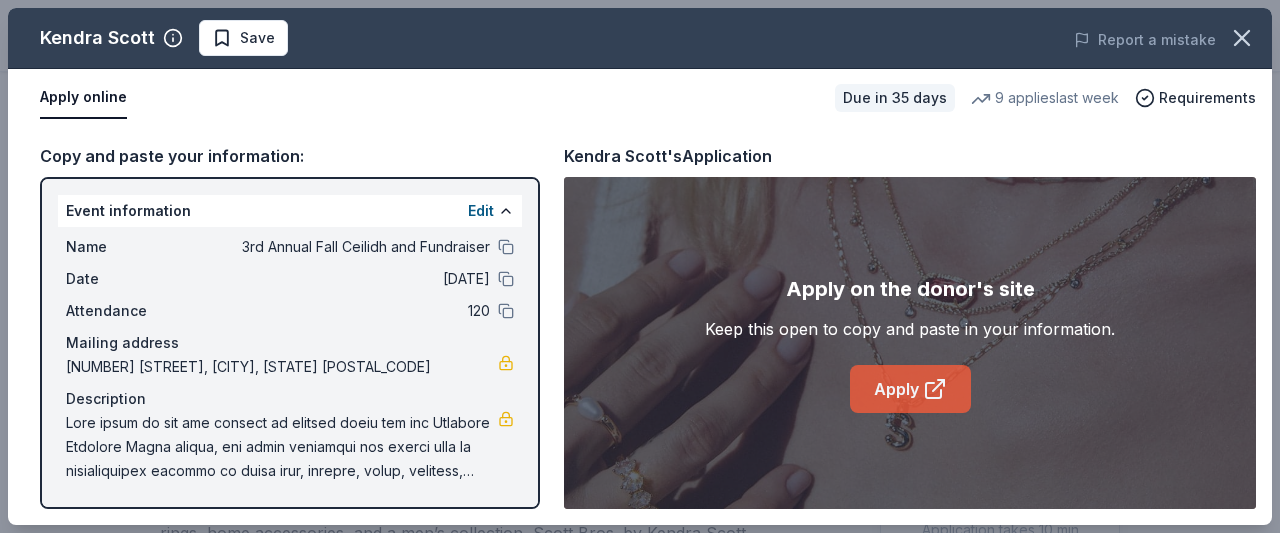 click 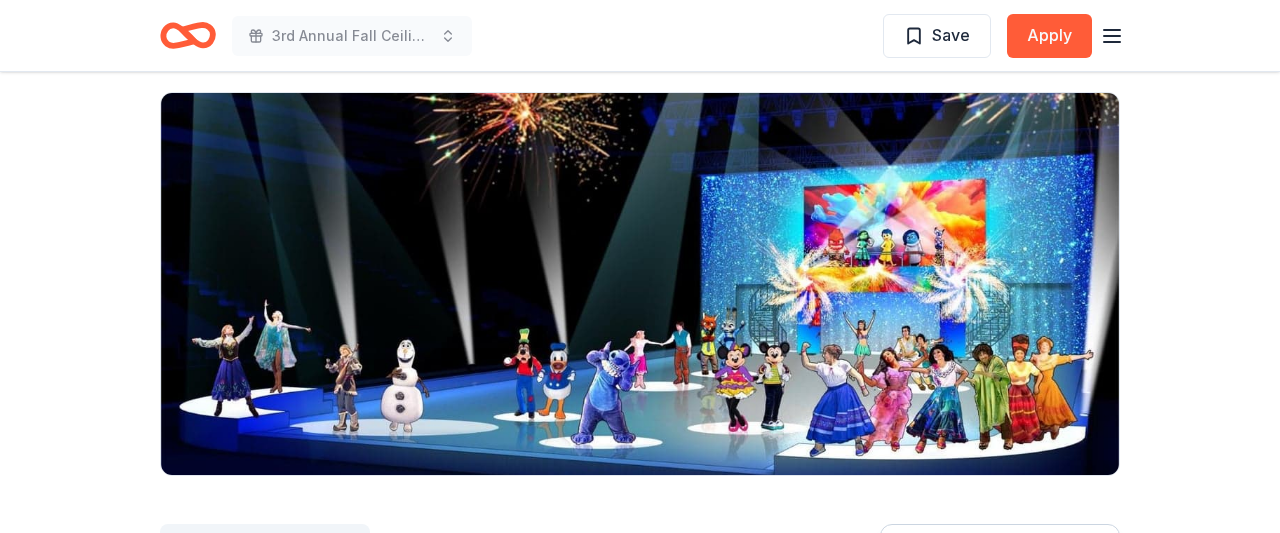 scroll, scrollTop: 0, scrollLeft: 0, axis: both 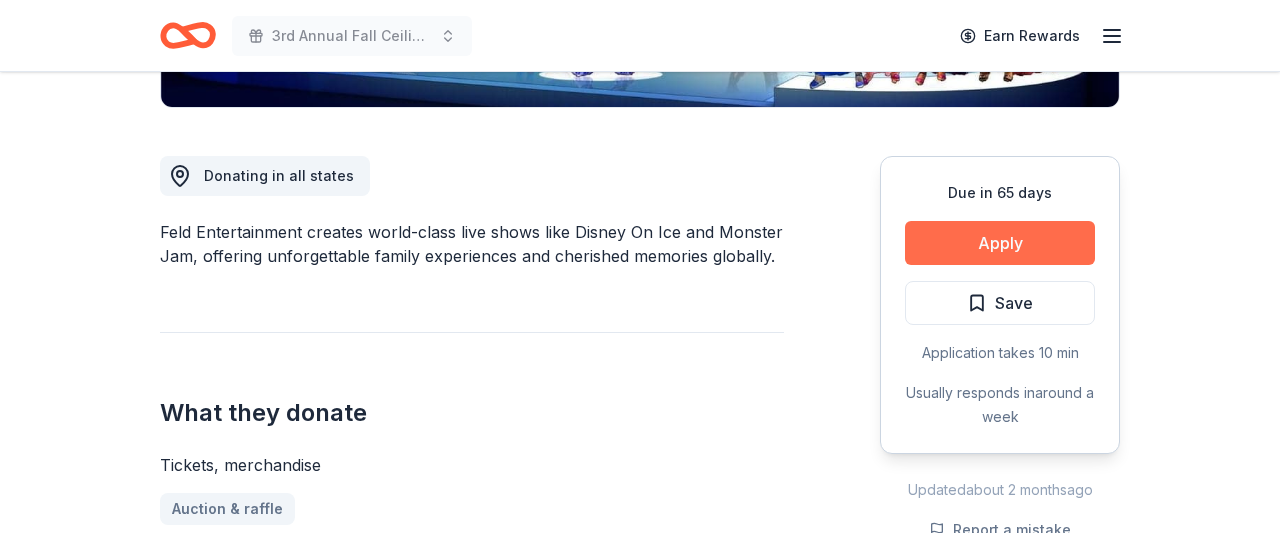 click on "Apply" at bounding box center [1000, 243] 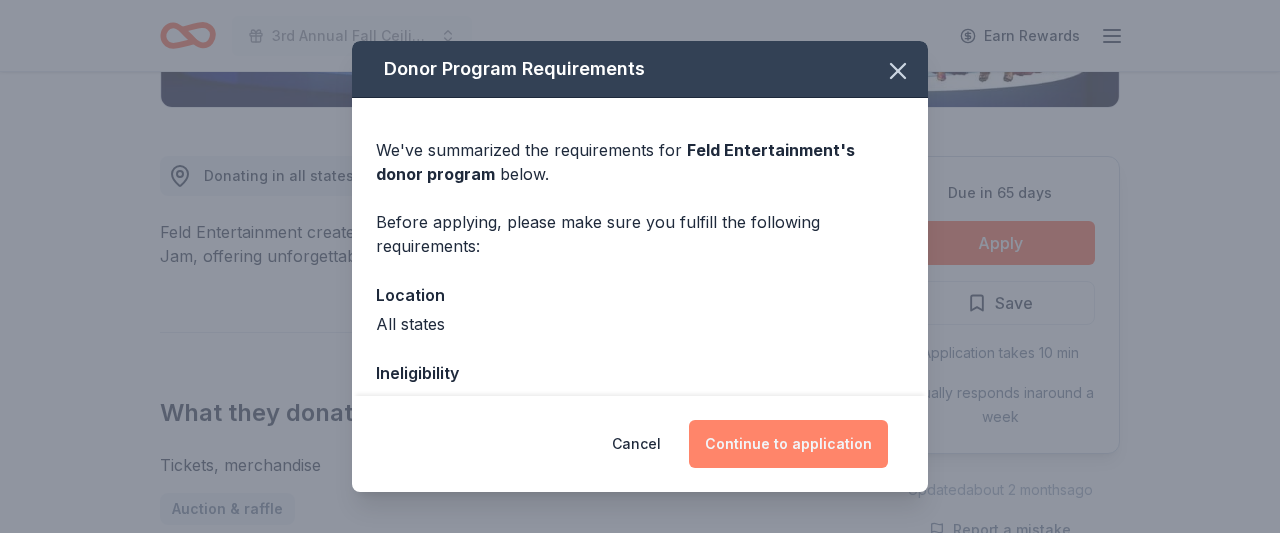 click on "Continue to application" at bounding box center [788, 444] 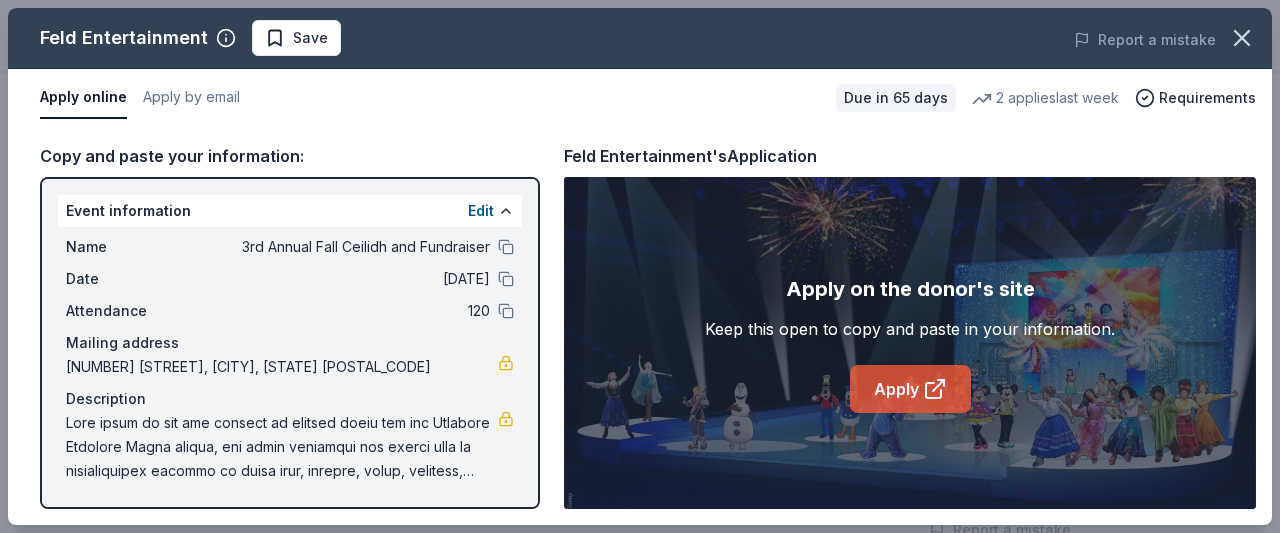 click on "Apply" at bounding box center [910, 389] 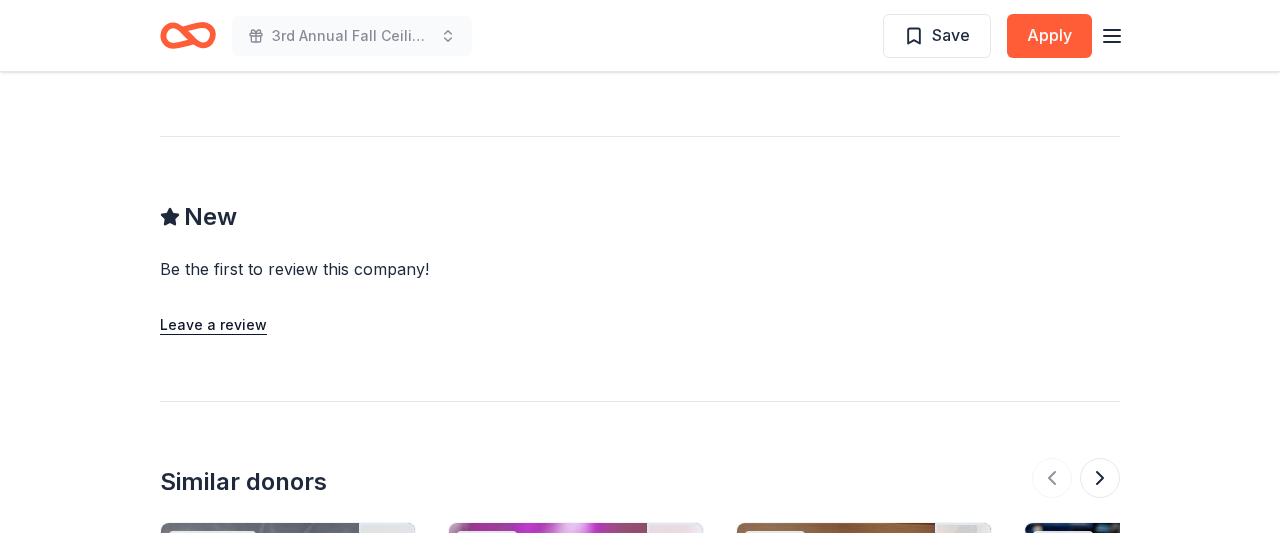 scroll, scrollTop: 1630, scrollLeft: 0, axis: vertical 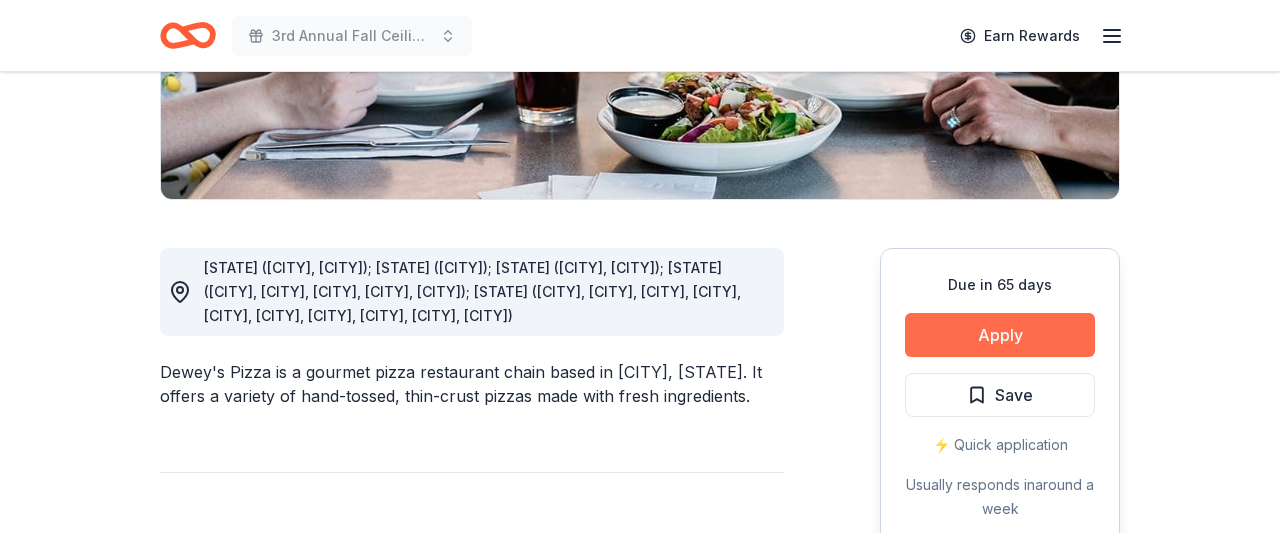 click on "Apply" at bounding box center (1000, 335) 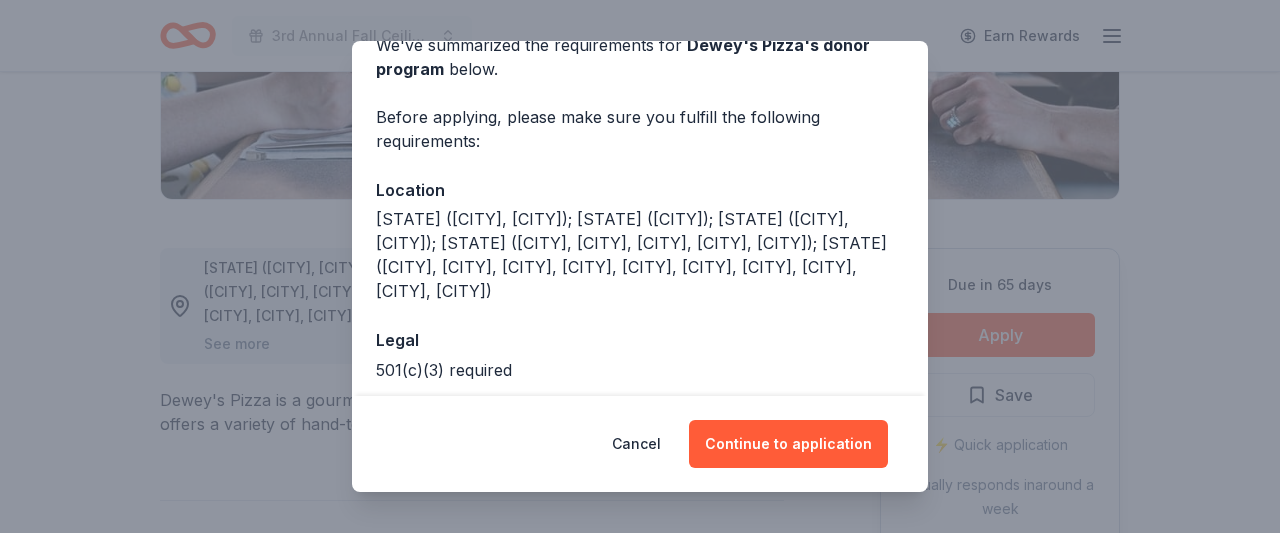 scroll, scrollTop: 106, scrollLeft: 0, axis: vertical 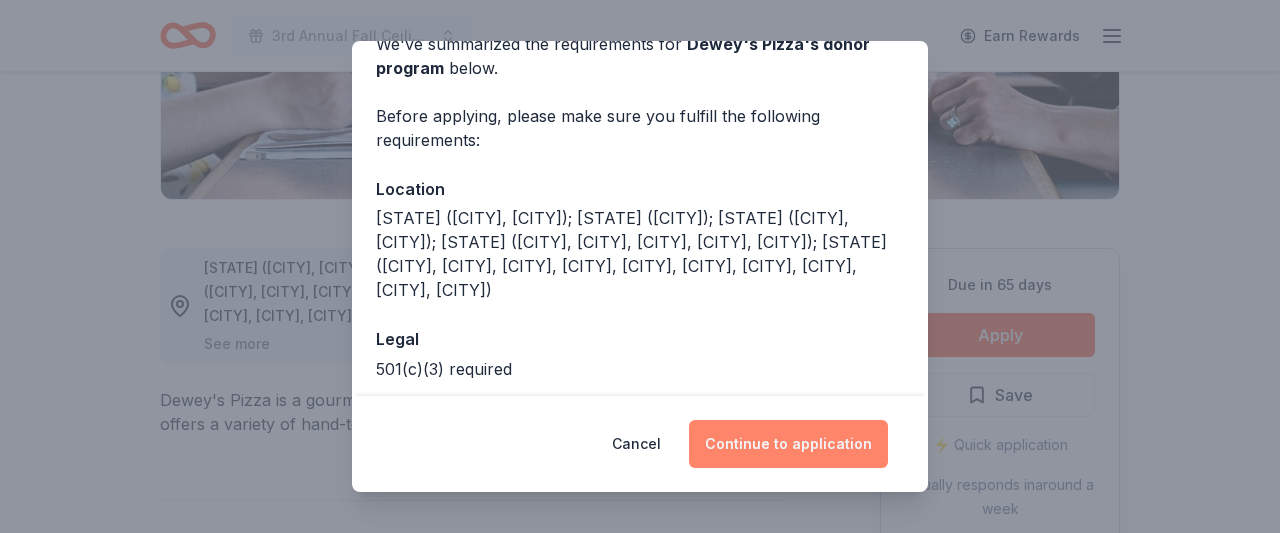 click on "Continue to application" at bounding box center (788, 444) 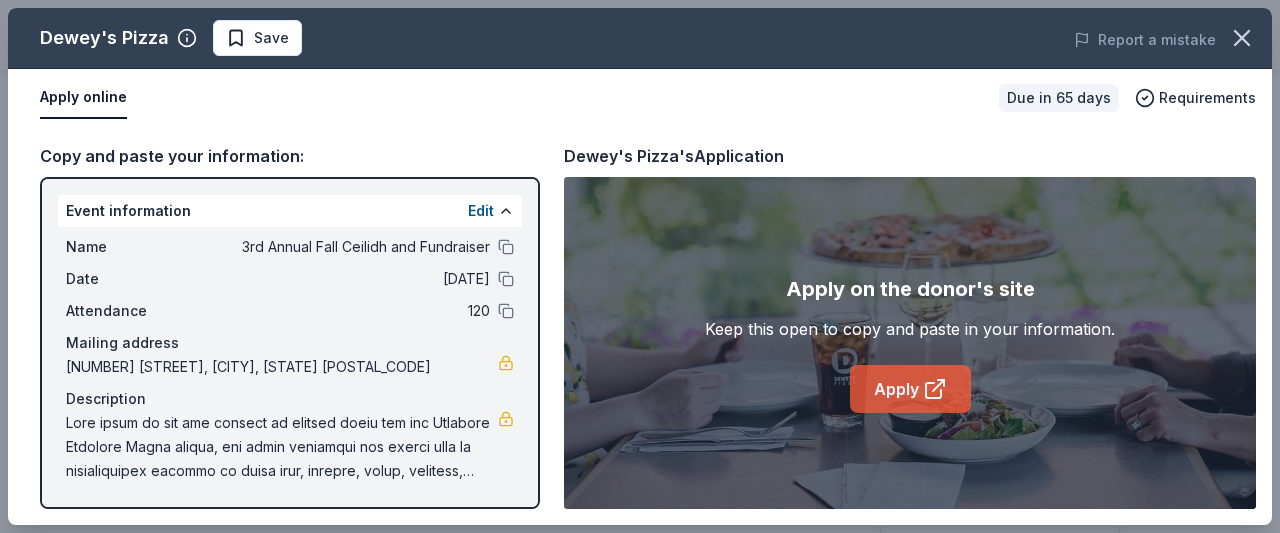 click on "Apply" at bounding box center [910, 389] 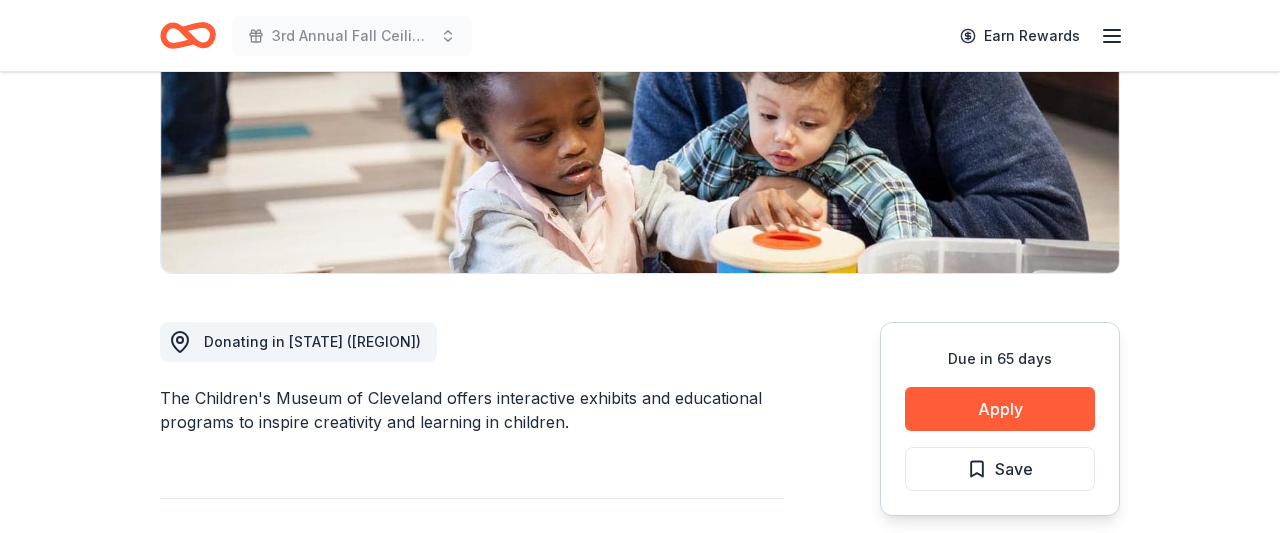 scroll, scrollTop: 352, scrollLeft: 0, axis: vertical 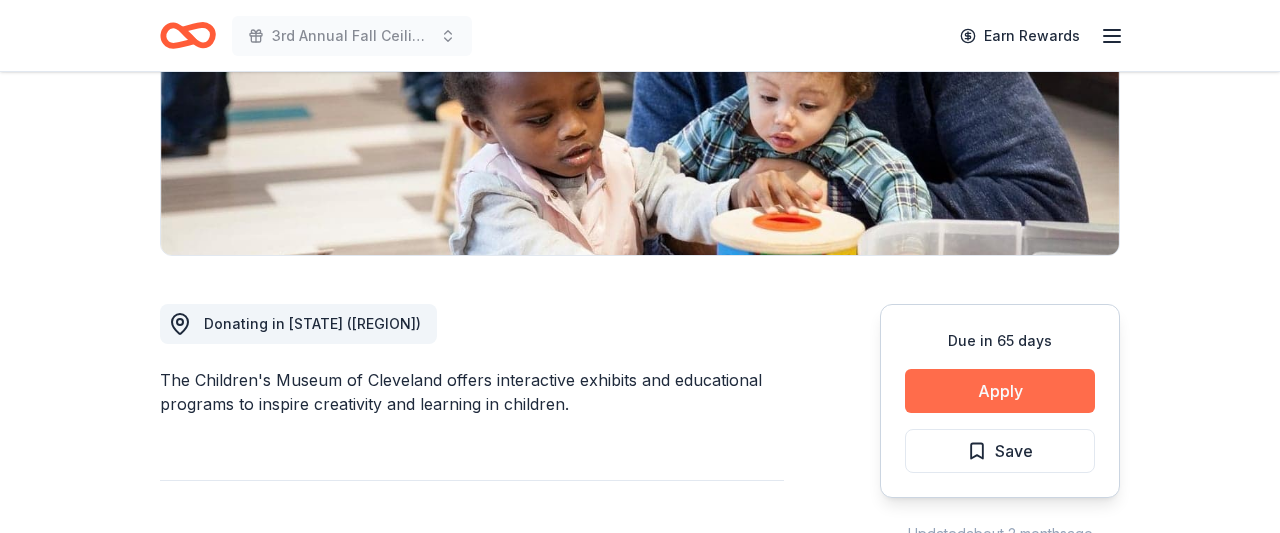 click on "Apply" at bounding box center [1000, 391] 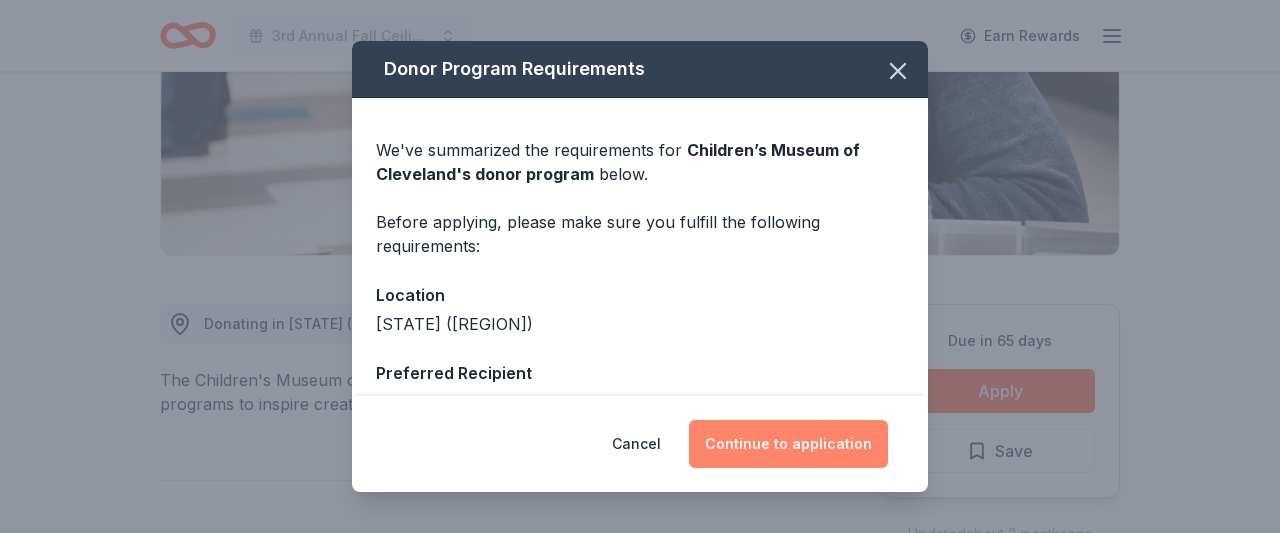 click on "Continue to application" at bounding box center [788, 444] 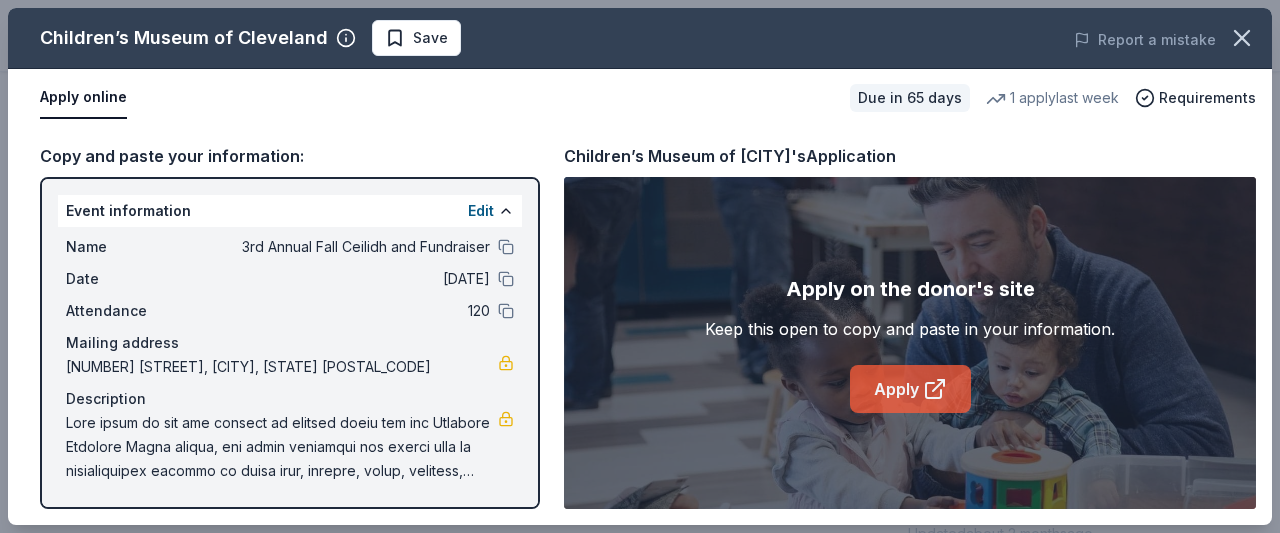 click on "Apply" at bounding box center (910, 389) 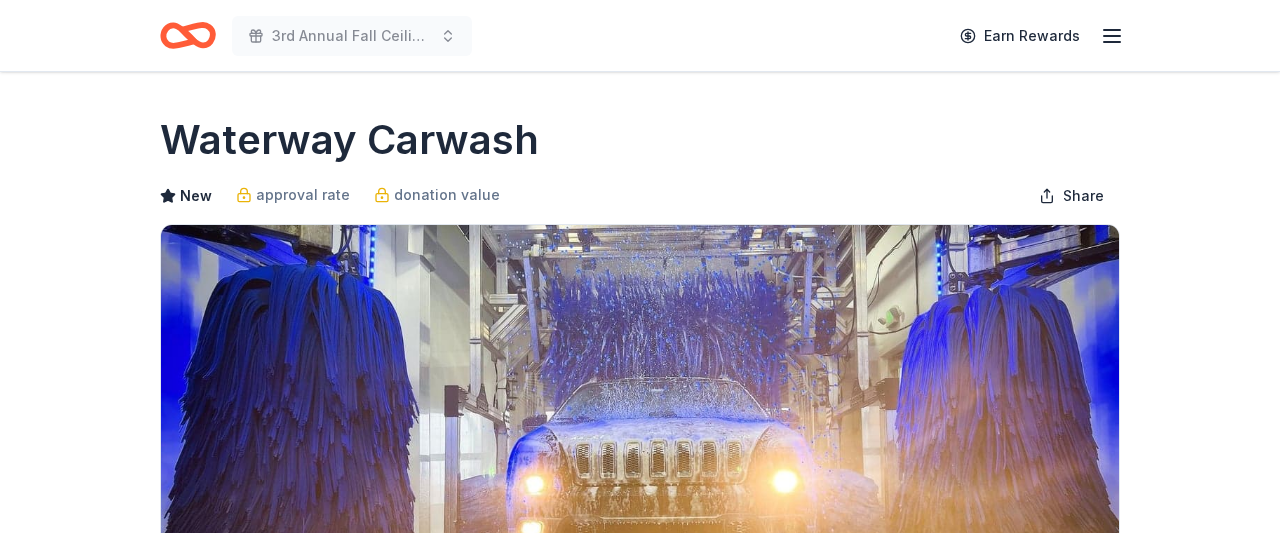 scroll, scrollTop: 0, scrollLeft: 0, axis: both 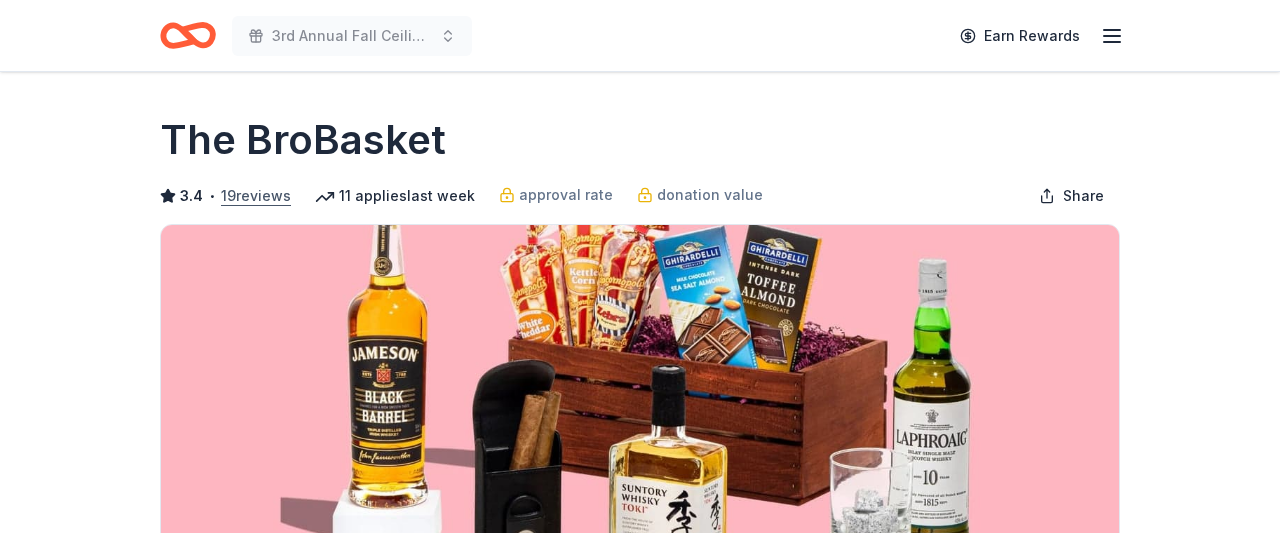 click on "19  reviews" at bounding box center [256, 196] 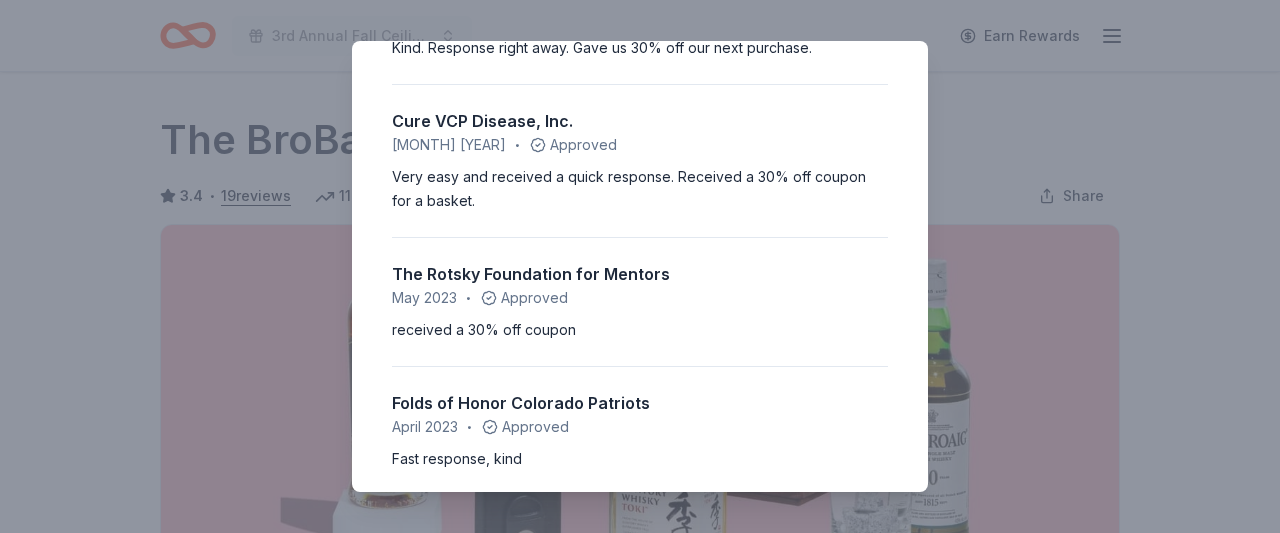 scroll, scrollTop: 517, scrollLeft: 0, axis: vertical 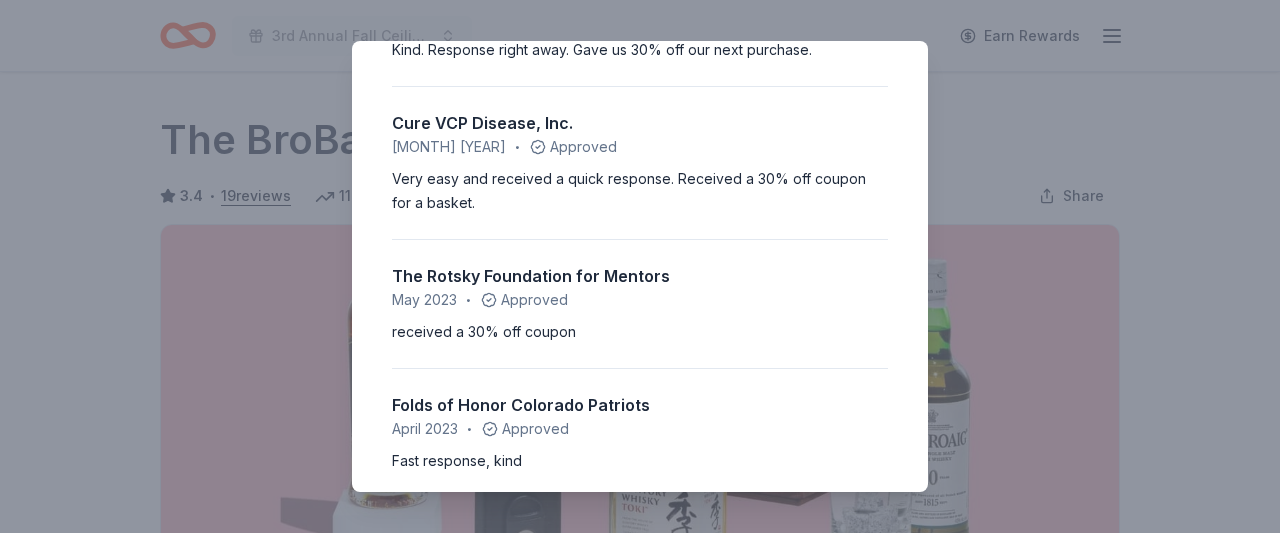 click on "3.4 • 19 reviews Pilgrim Lutheran School [MONTH] [YEAR] • Approved Easy application, quick response, but not a great donation as it was just 30% off items on website. Barre Belle [MONTH] [YEAR] • Approved The donor offered a 30% off 1 time use certificate . The discount must be used within 30 days. The value could be more depending on the item you purchased with your discount. We purchased a small basket for a raffle. However there were alcoholic beverages that were very expensive which could be used as a silent auction item Kiwanis Club of Ozone Park-Woodhaven [MONTH] [YEAR] • Approved Kind. Response right away. Gave us 30% off our next purchase. Cure VCP Disease, Inc. [MONTH] [YEAR] • Approved Very easy and received a quick response. Received a 30% off coupon for a basket. The Rotsky Foundation for Mentors [MONTH] [YEAR] • Approved received a 30% off coupon Folds of Honor Colorado Patriots [MONTH] [YEAR] • Approved Fast response, kind TCBSM [MONTH] [YEAR] • Declined Charter School, [STATE] [YEAR] • •" at bounding box center [640, 266] 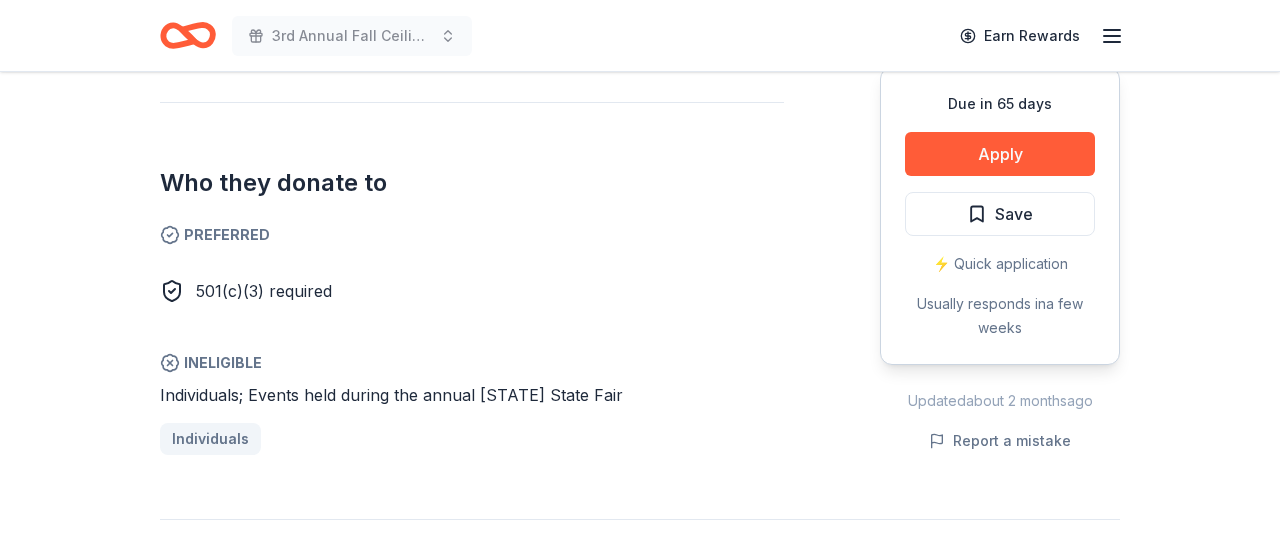 scroll, scrollTop: 1163, scrollLeft: 0, axis: vertical 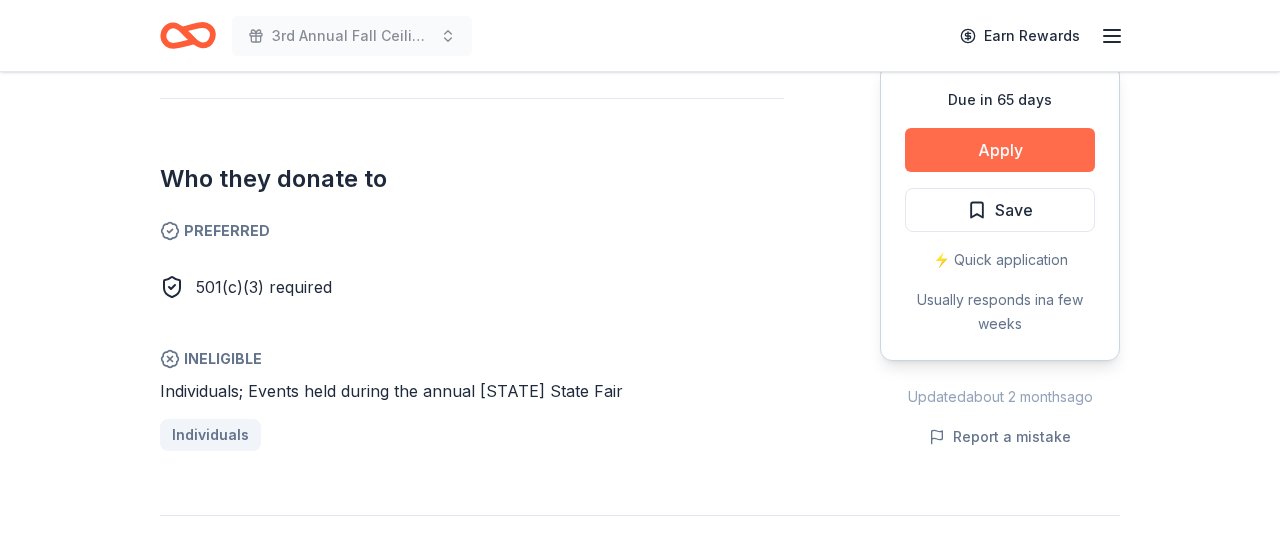 click on "Apply" at bounding box center [1000, 150] 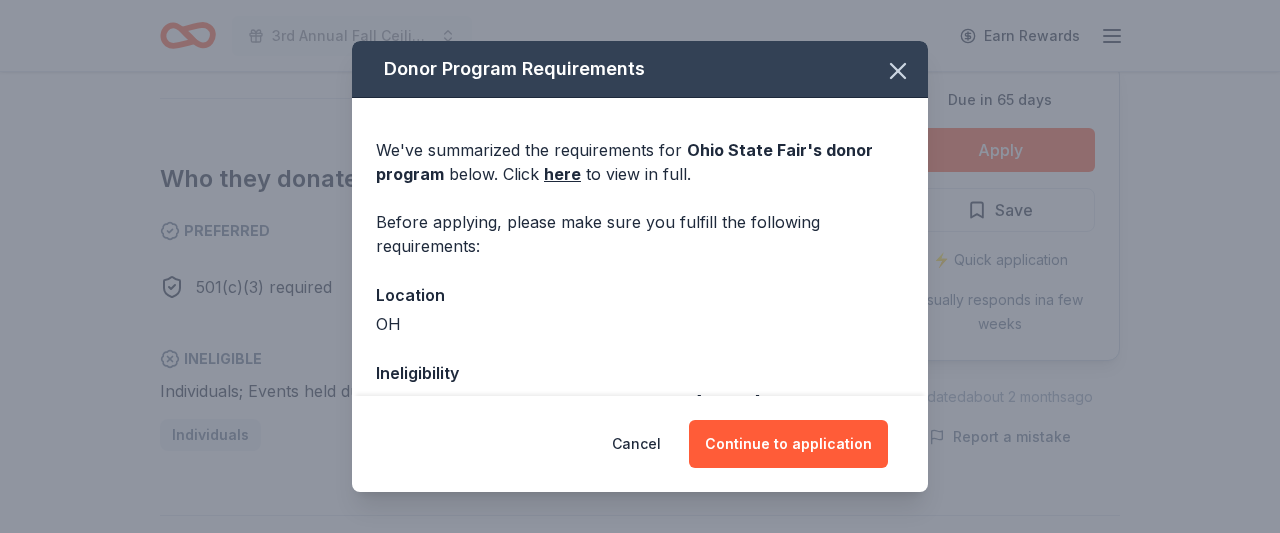 scroll, scrollTop: 202, scrollLeft: 0, axis: vertical 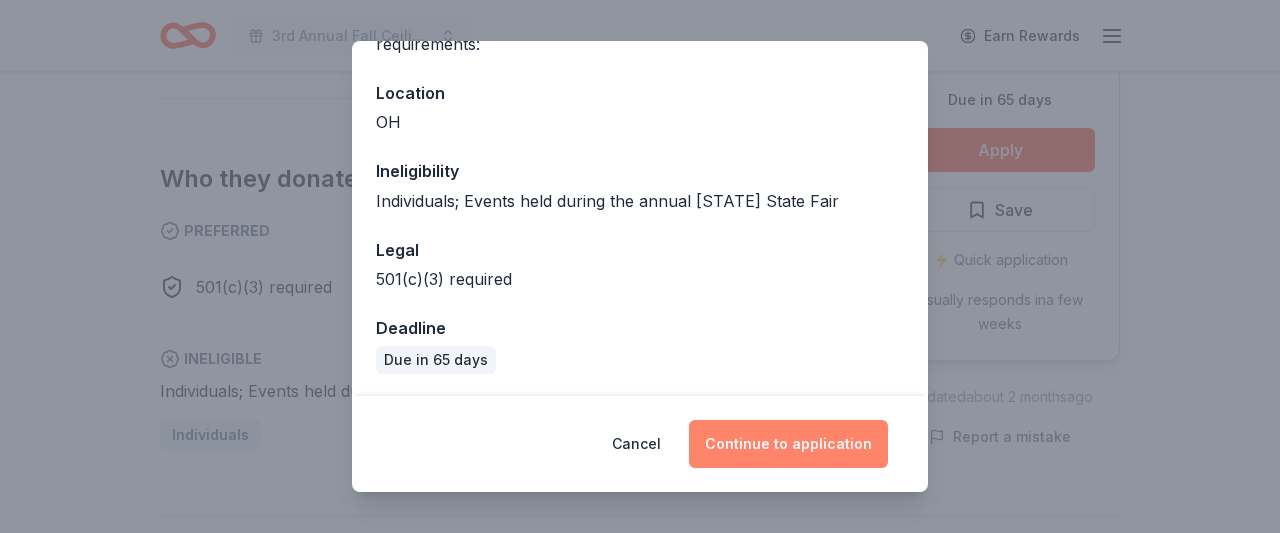 click on "Continue to application" at bounding box center [788, 444] 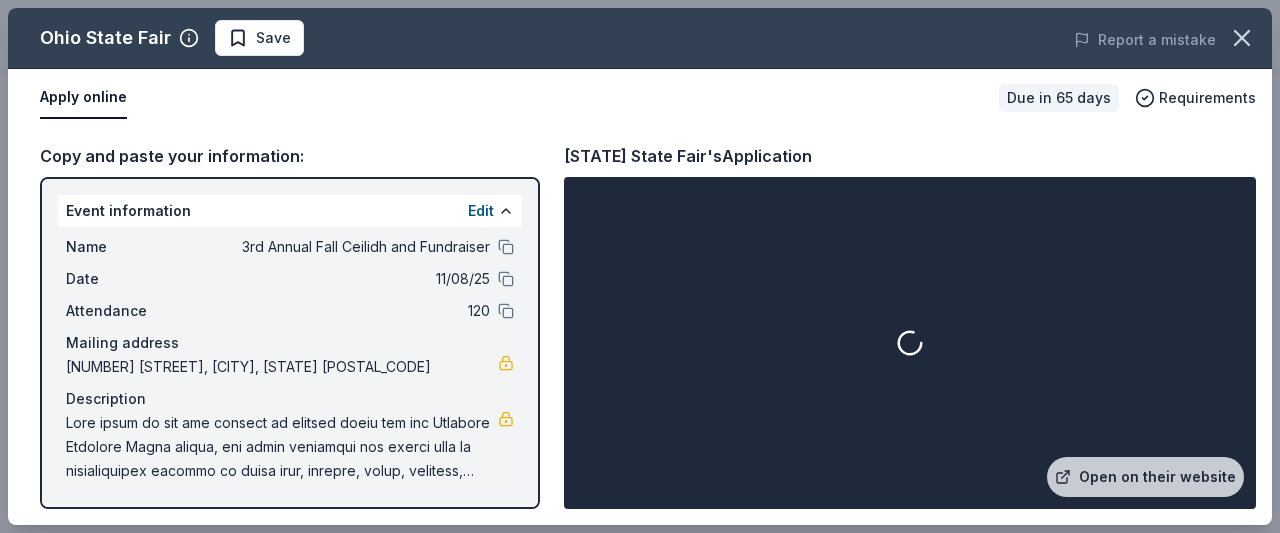 click at bounding box center (910, 343) 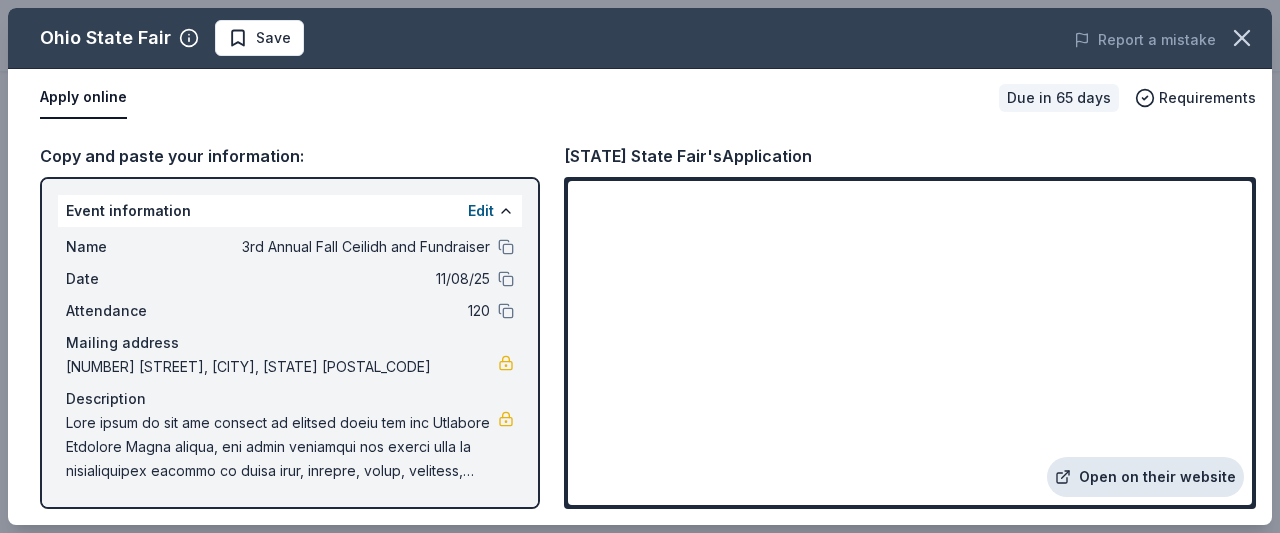 click on "Open on their website" at bounding box center [1145, 477] 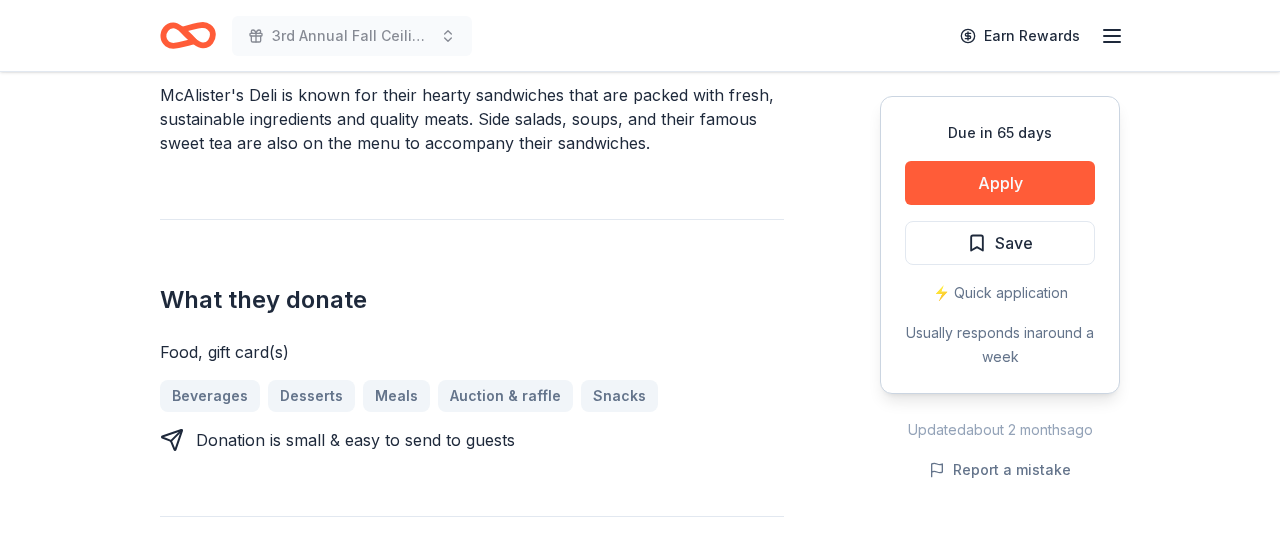 scroll, scrollTop: 660, scrollLeft: 0, axis: vertical 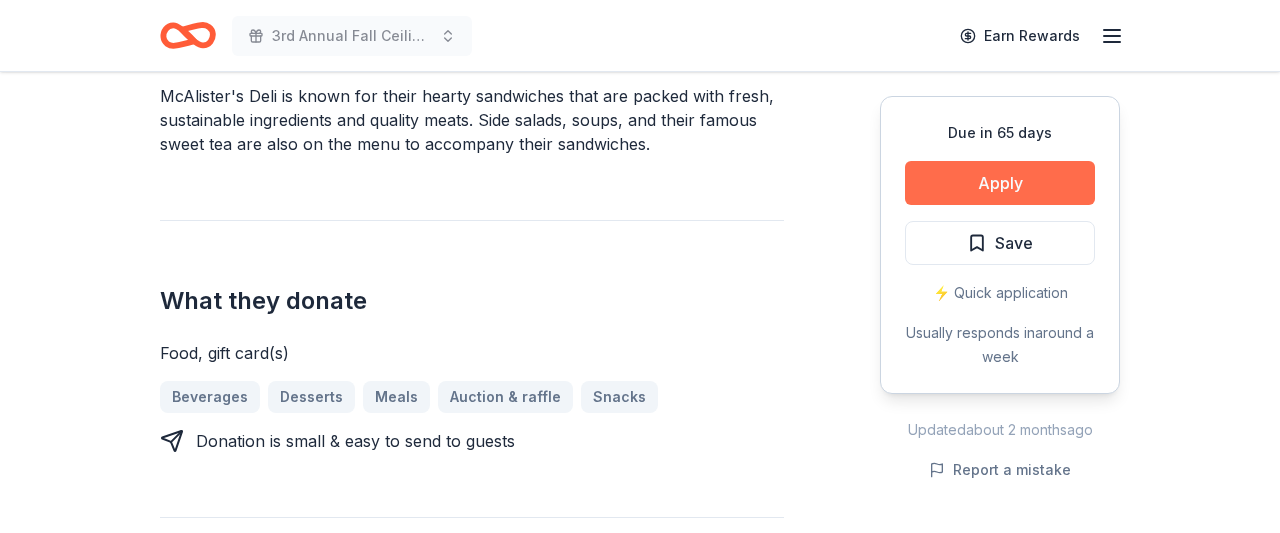 click on "Apply" at bounding box center (1000, 183) 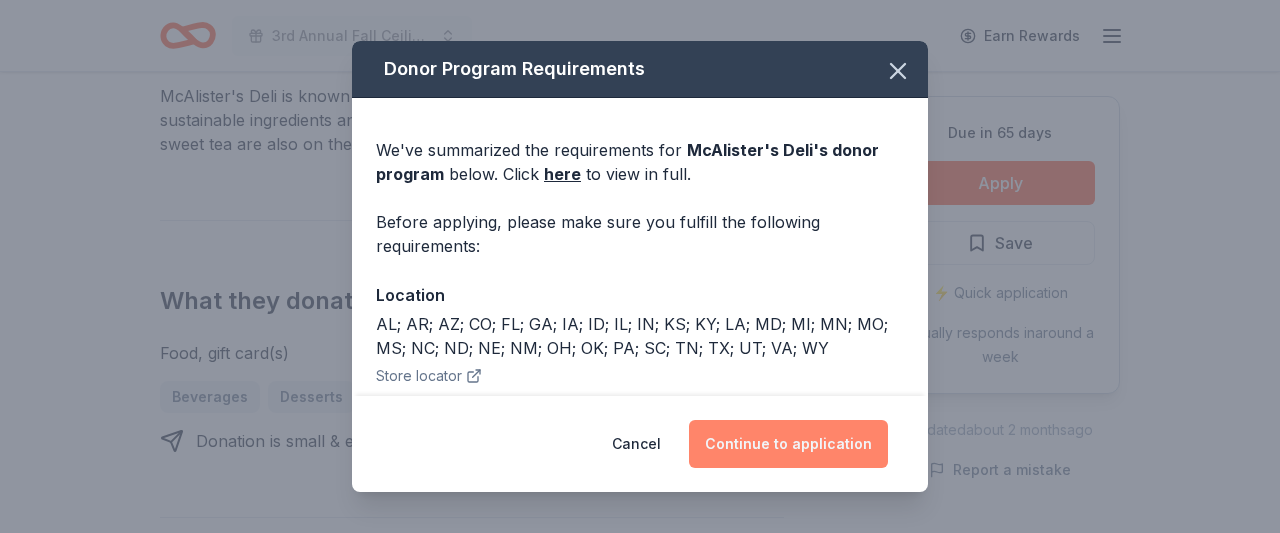 click on "Continue to application" at bounding box center [788, 444] 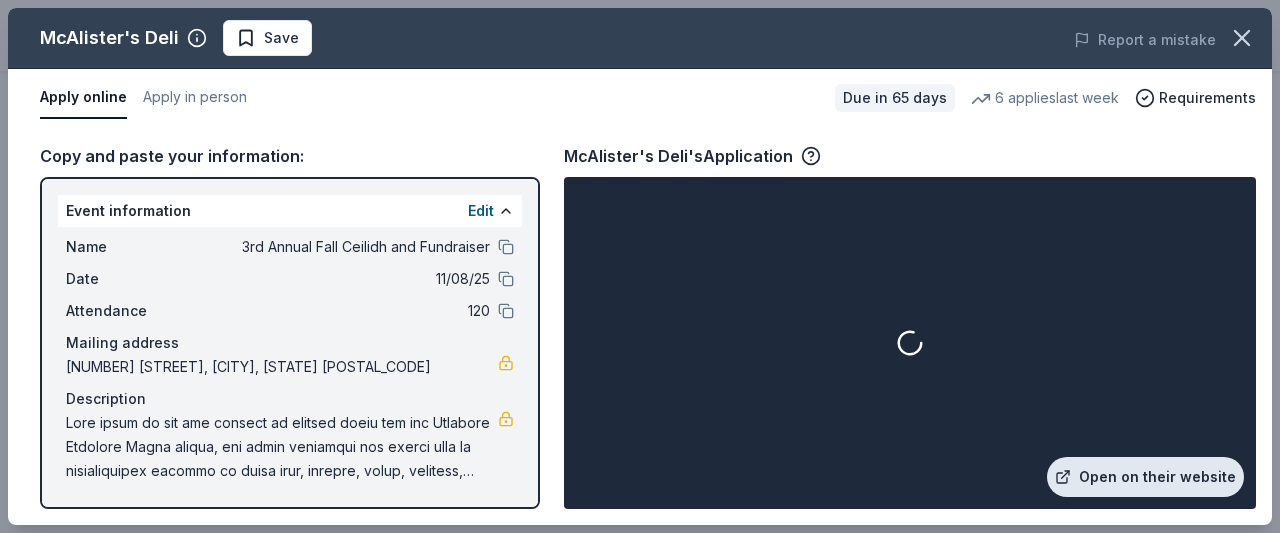 click on "Open on their website" at bounding box center [1145, 477] 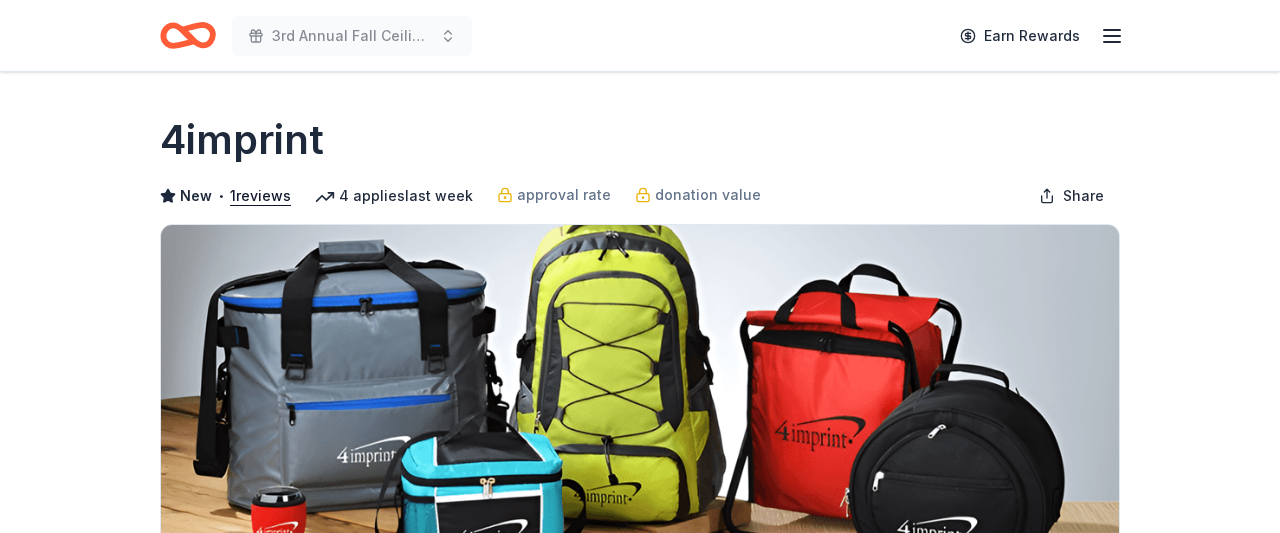 scroll, scrollTop: 0, scrollLeft: 0, axis: both 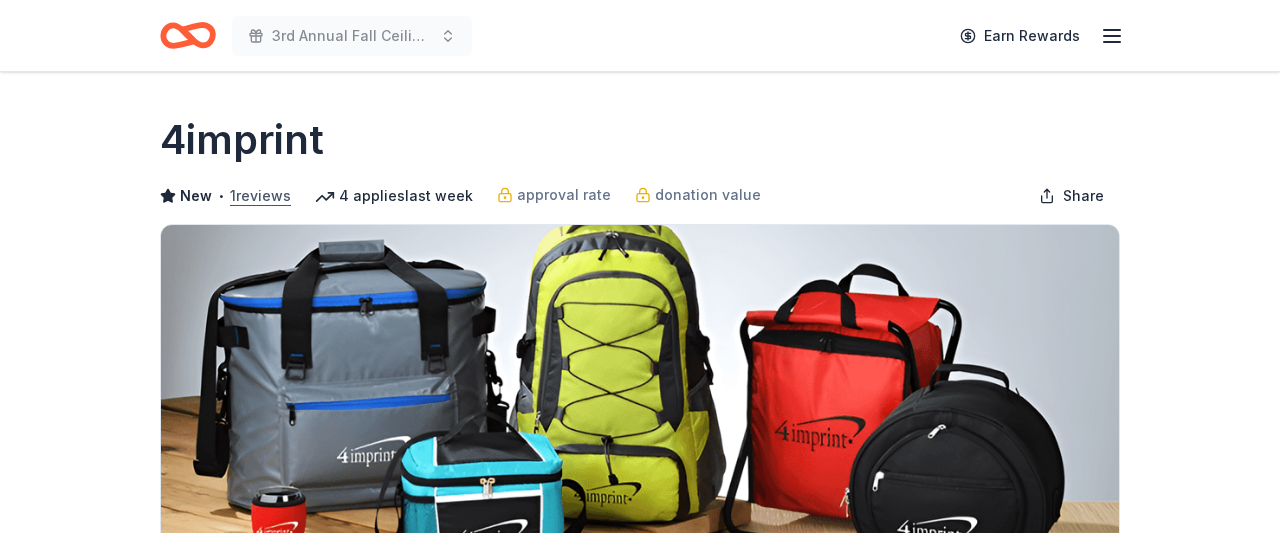 click on "1  reviews" at bounding box center [260, 196] 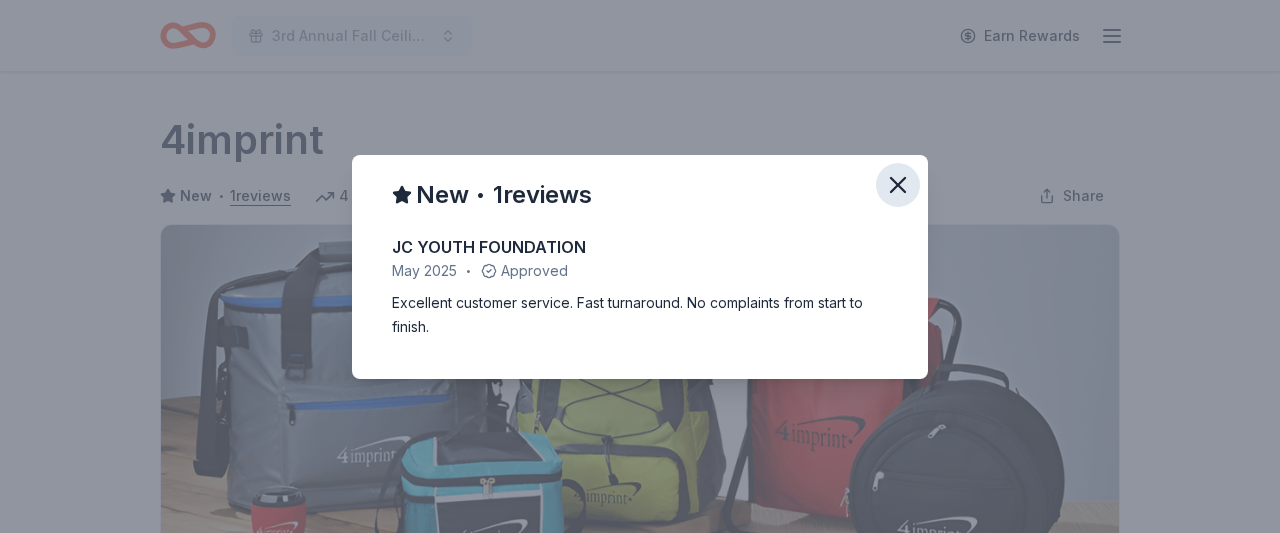 click 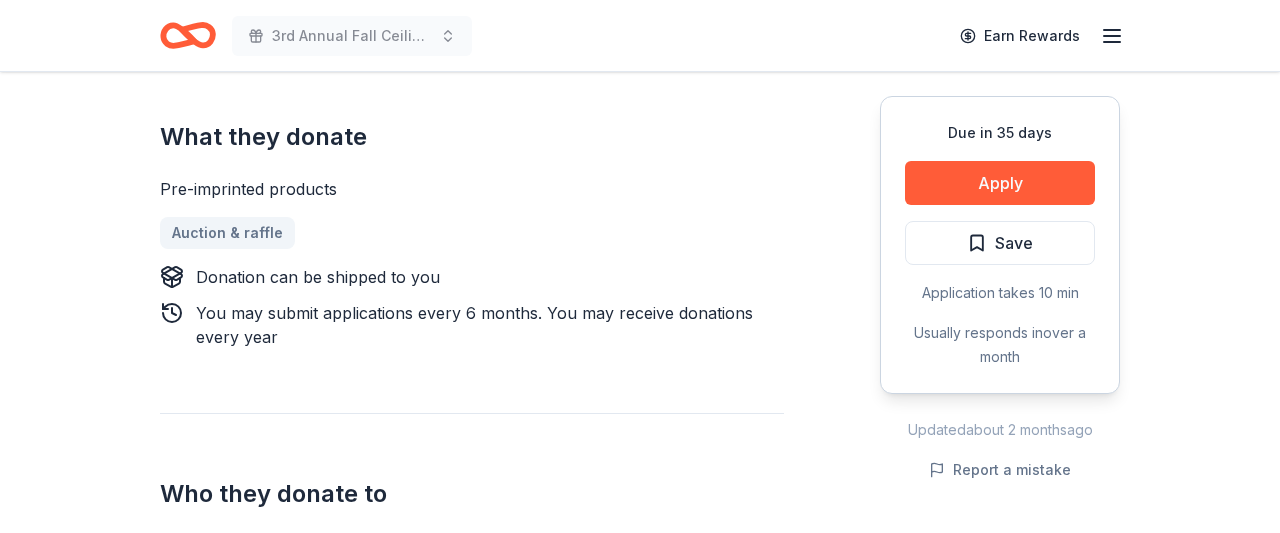 scroll, scrollTop: 766, scrollLeft: 0, axis: vertical 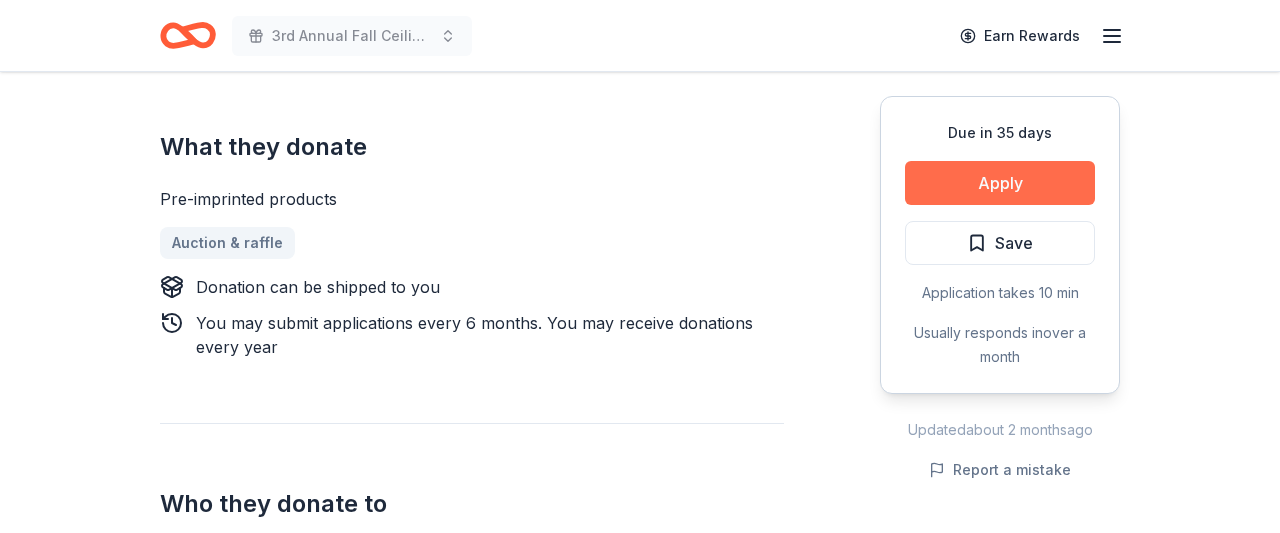 click on "Apply" at bounding box center [1000, 183] 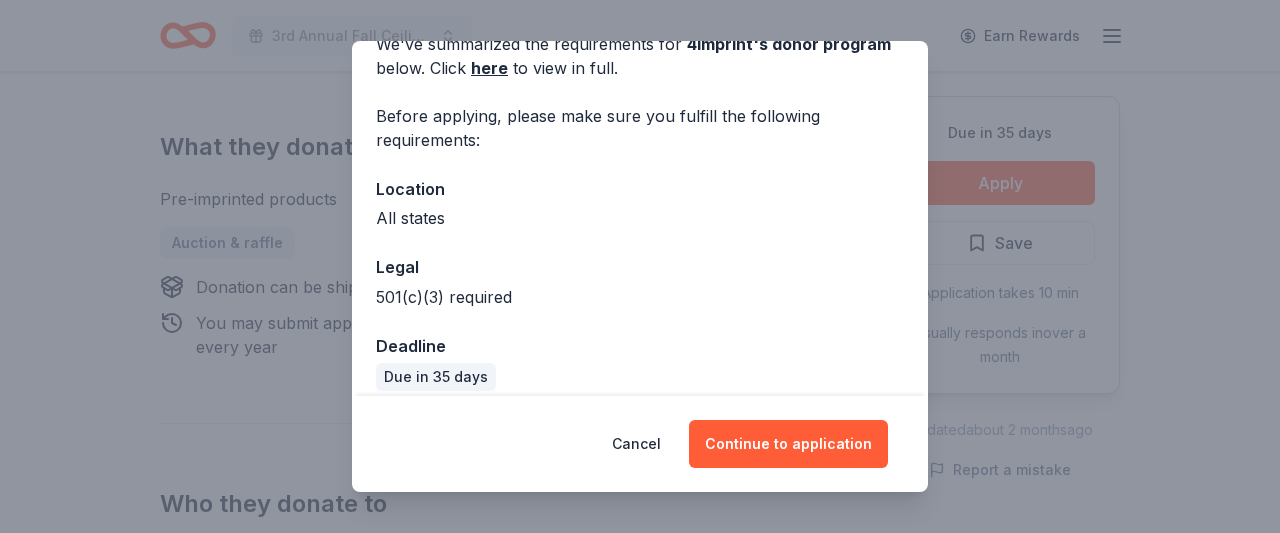 scroll, scrollTop: 124, scrollLeft: 0, axis: vertical 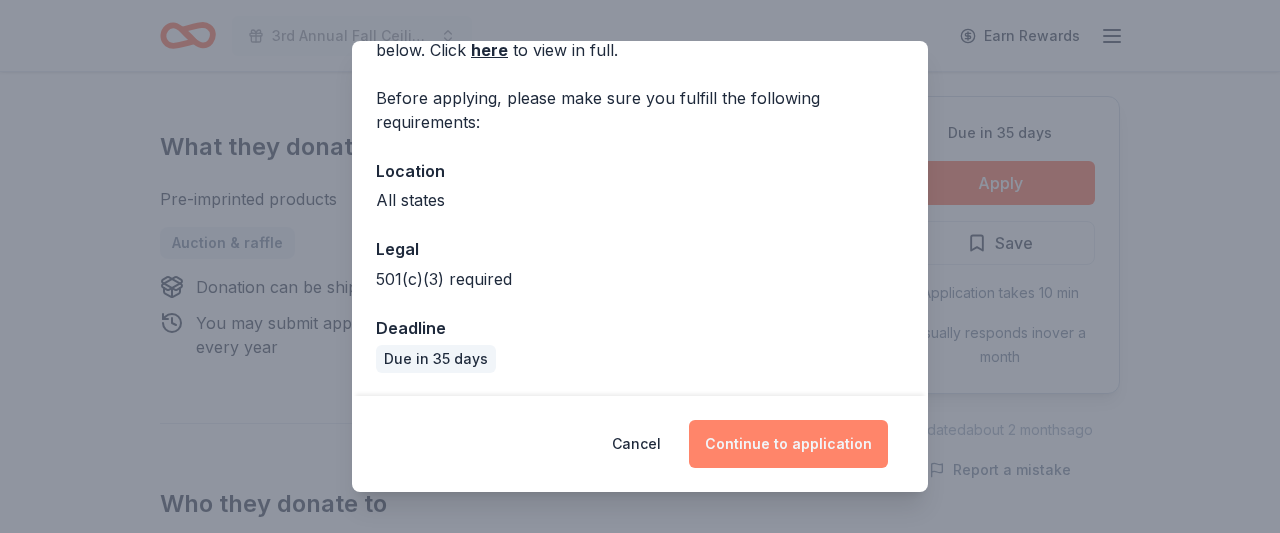 click on "Continue to application" at bounding box center (788, 444) 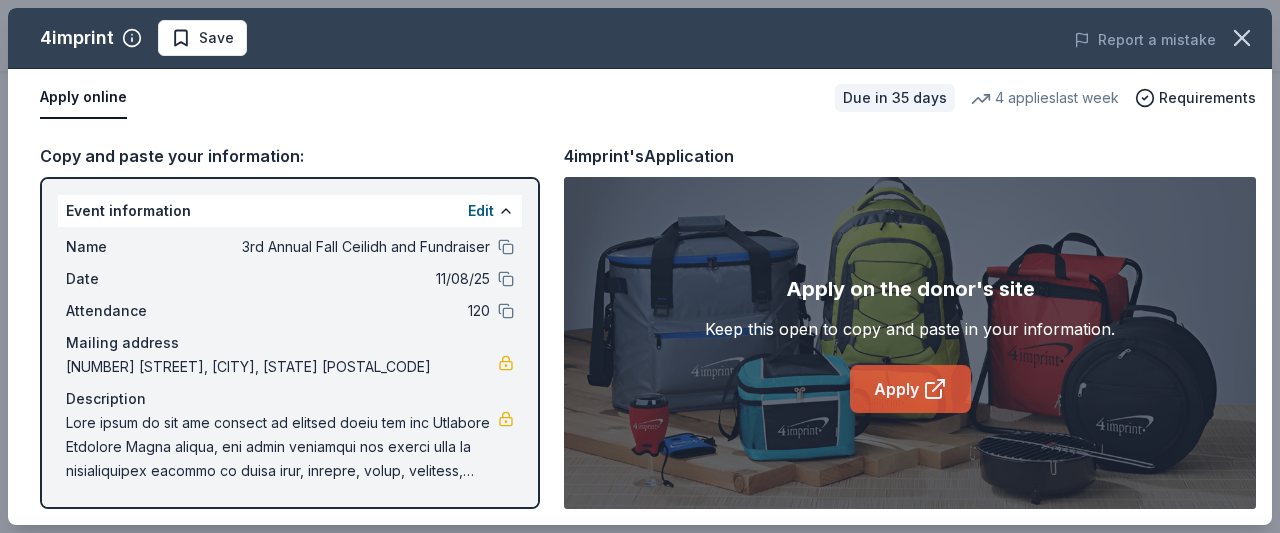 click on "Apply" at bounding box center [910, 389] 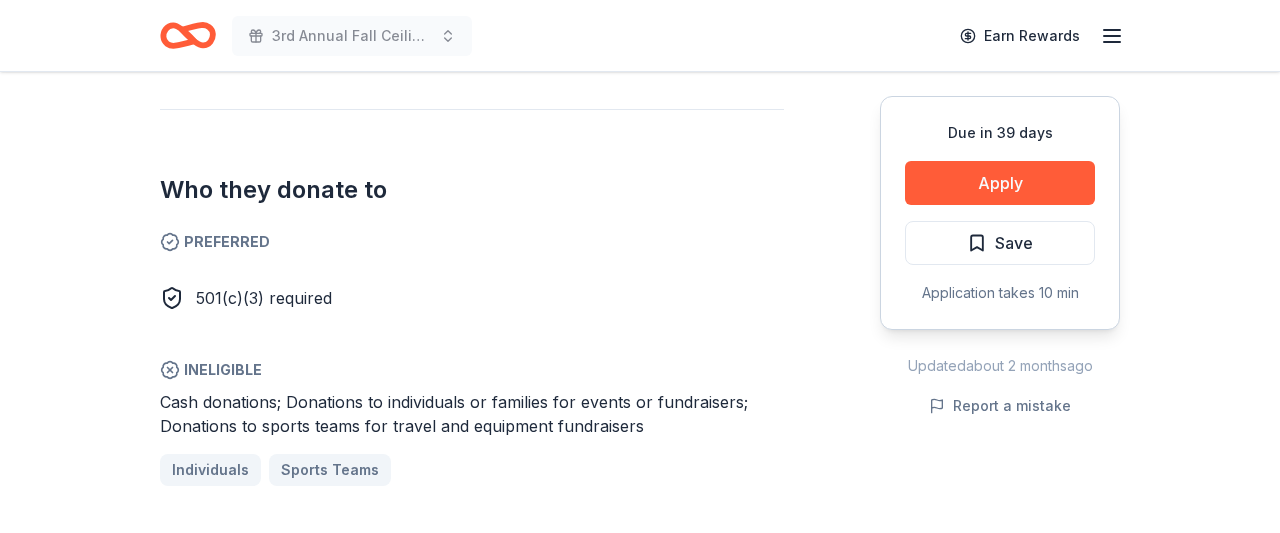 scroll, scrollTop: 1055, scrollLeft: 0, axis: vertical 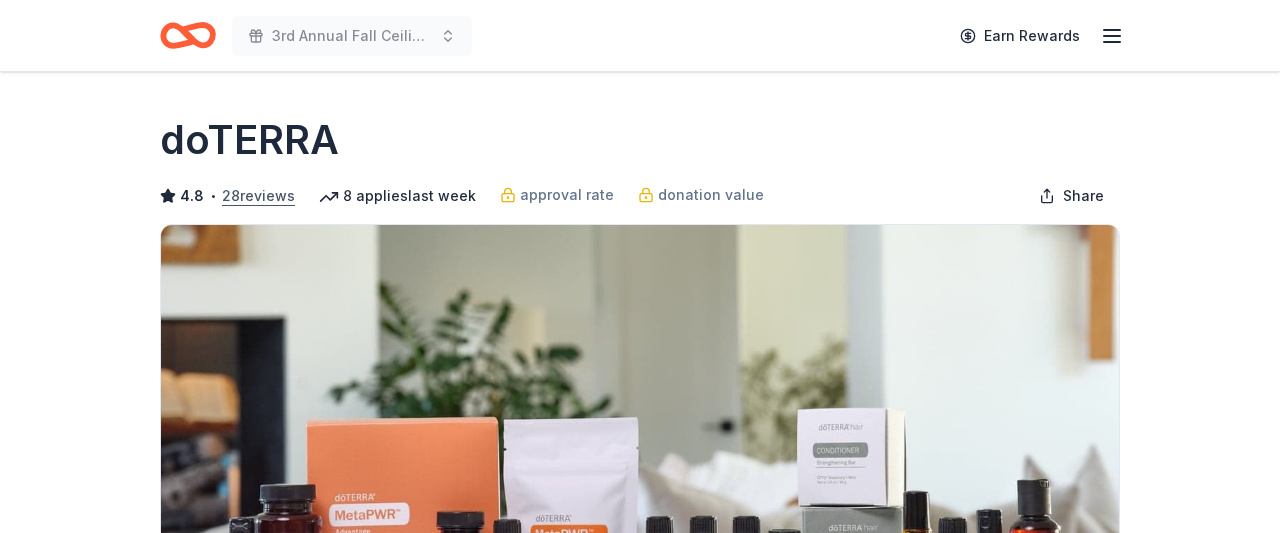 click on "28  reviews" at bounding box center (258, 196) 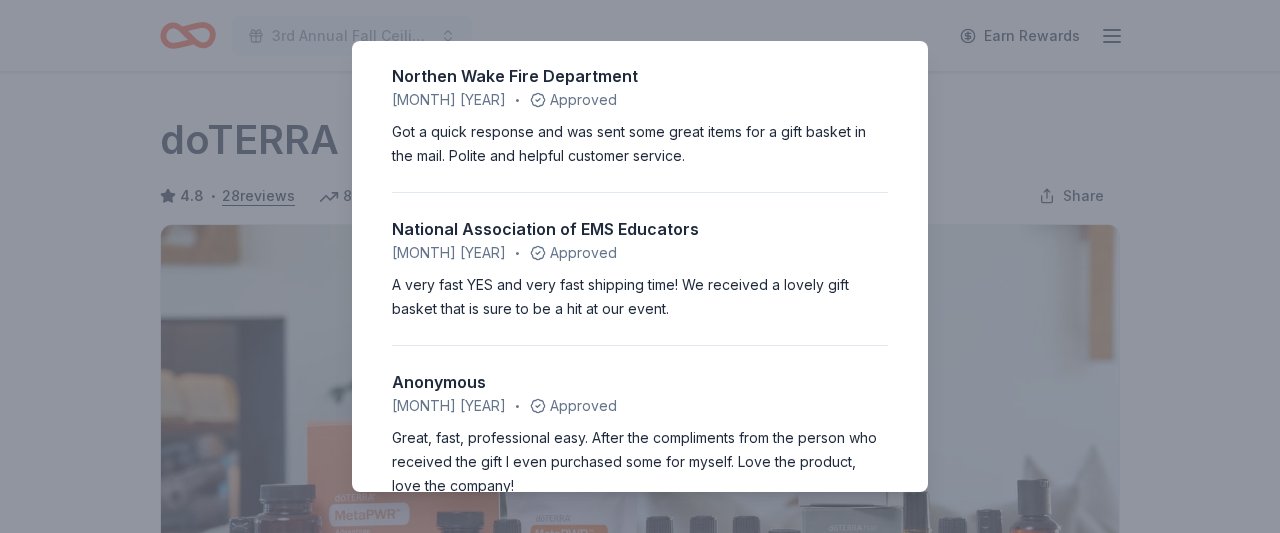 scroll, scrollTop: 718, scrollLeft: 0, axis: vertical 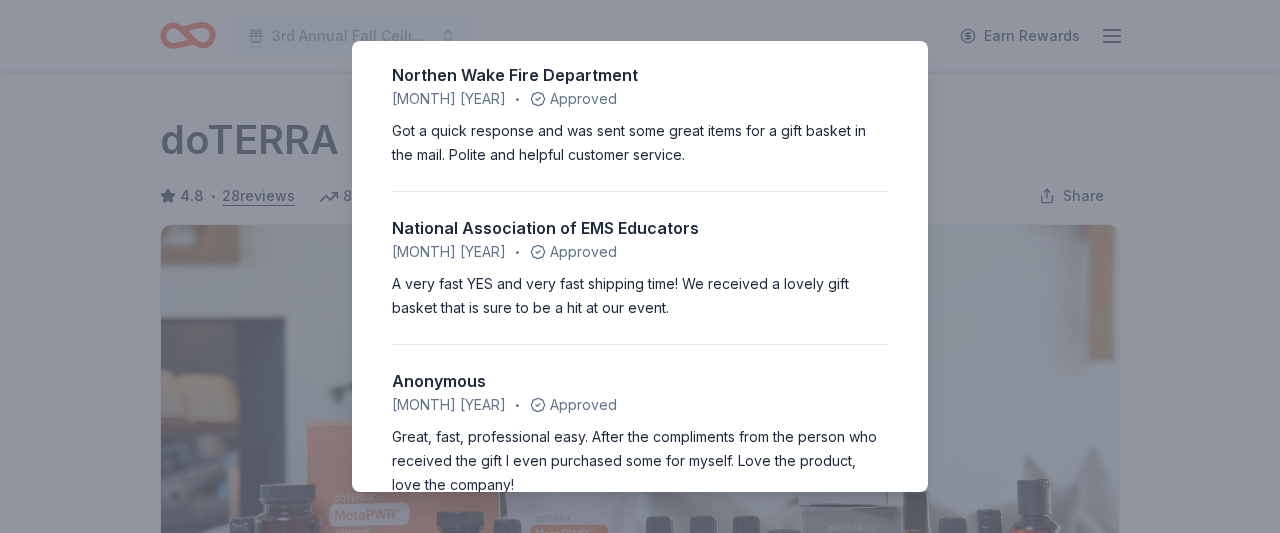click on "4.8 • 28  reviews Safenet Services September 2023 • Approved responded same day I applied and receive in the mail the next week! Thank you Children's Hospital Los Angeles - Hematology April 2023 • Declined They got back to us in about a month with a generic declination email. Not interested in nursing/sickle cell disease support at this time, maybe next time! Anonymous April 2023 • Declined Our community improvement 501c3 did not get approved for a donation. however they did get back to me right away. plus their products are awesome! YES GIRLS CREATE inc January 2023 • Approved They were very accommodating and donated 100 wellness oils for my wellness event. Northen Wake Fire Department November 2022 • Approved Got a quick response and was sent some great items for a gift basket in the mail.  Polite and helpful customer service. National Association of EMS Educators July 2022 • Approved Anonymous June 2022 • Approved Assistance League of Santa Ana May 2022 • Approved May 2022 • Approved" at bounding box center (640, 266) 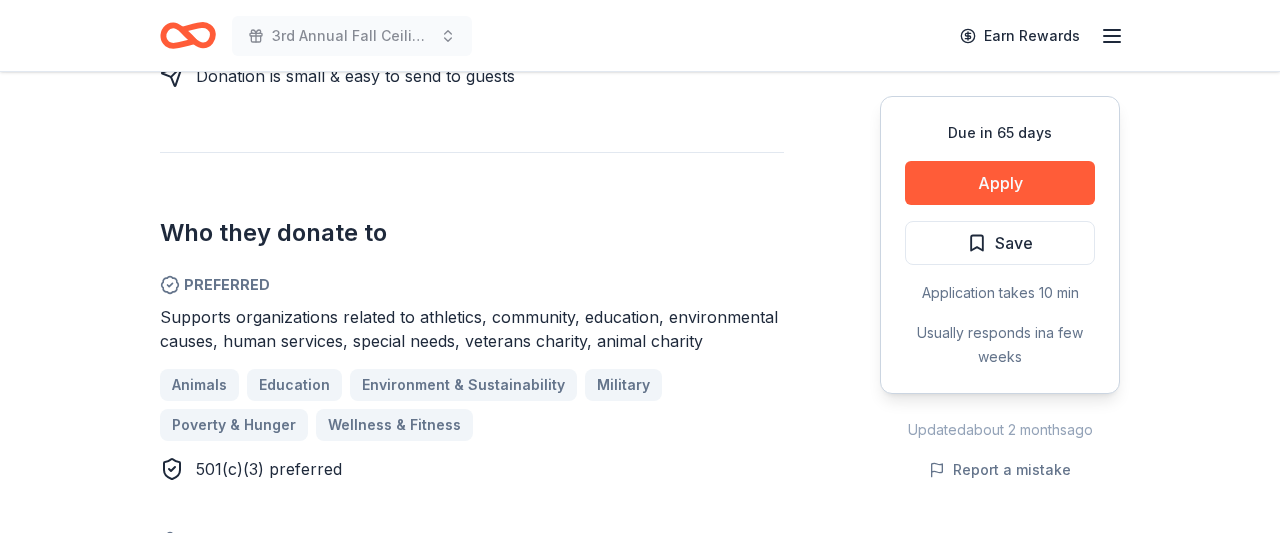 scroll, scrollTop: 978, scrollLeft: 0, axis: vertical 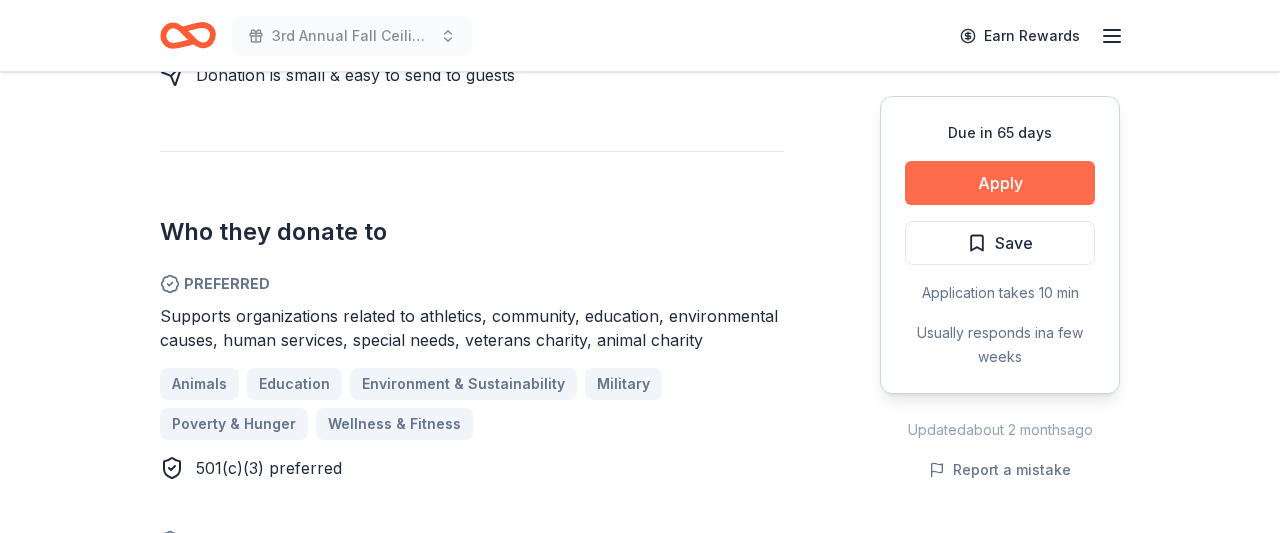 click on "Apply" at bounding box center [1000, 183] 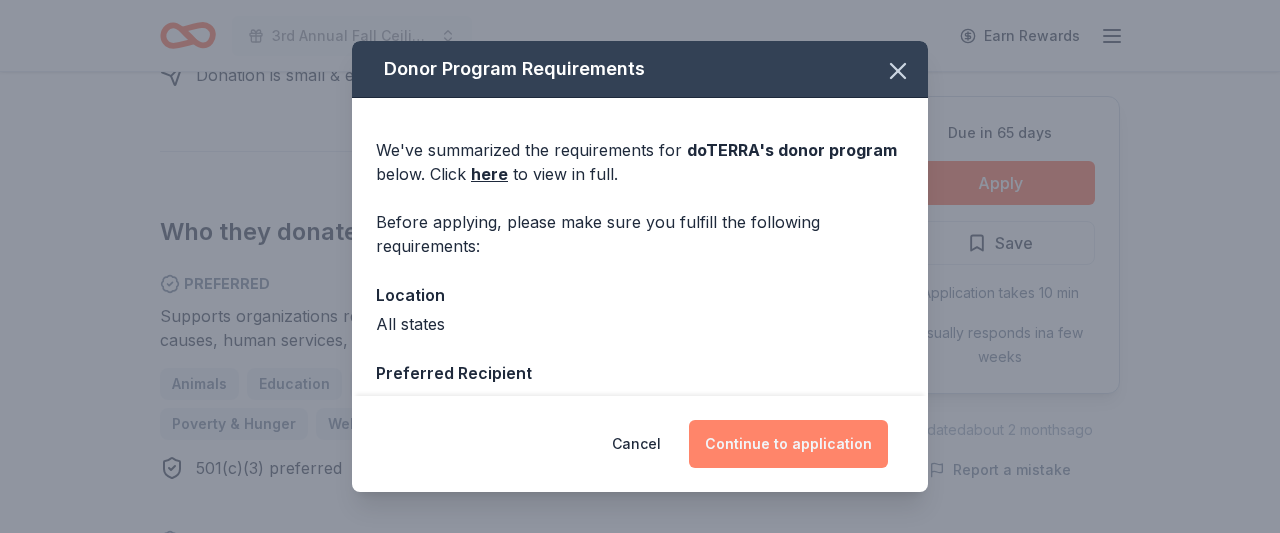 click on "Continue to application" at bounding box center [788, 444] 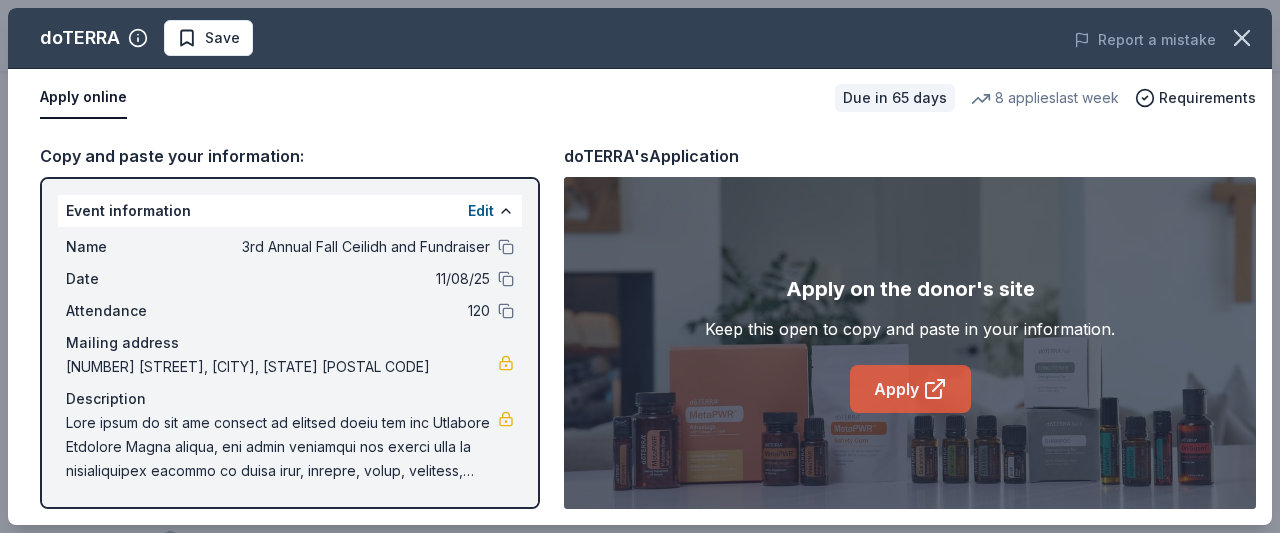 click on "Apply" at bounding box center [910, 389] 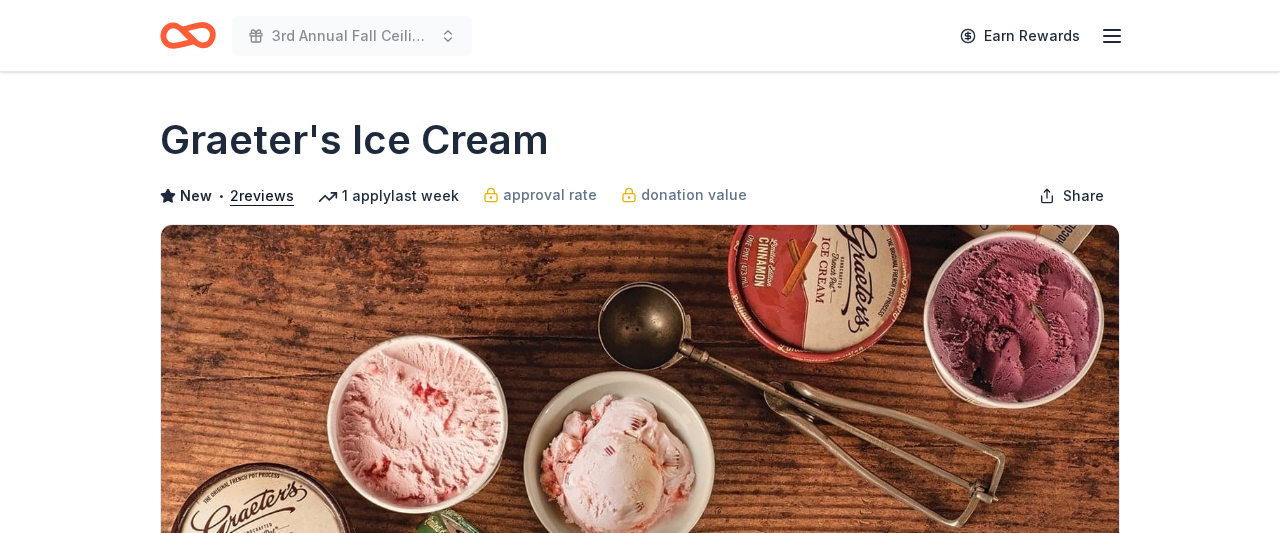 scroll, scrollTop: 0, scrollLeft: 0, axis: both 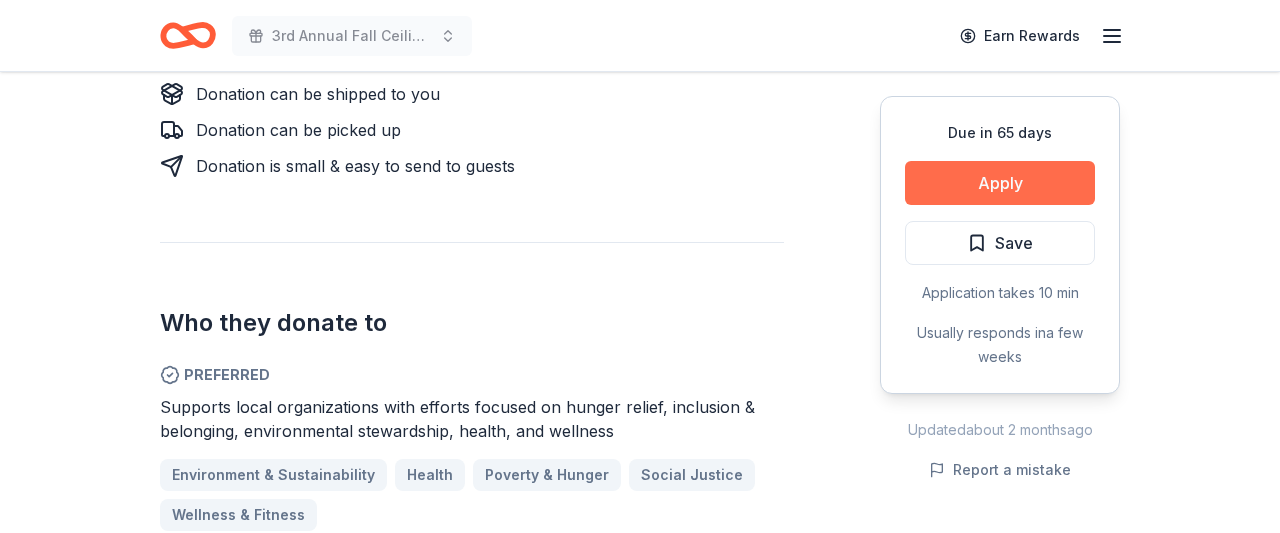click on "Apply" at bounding box center [1000, 183] 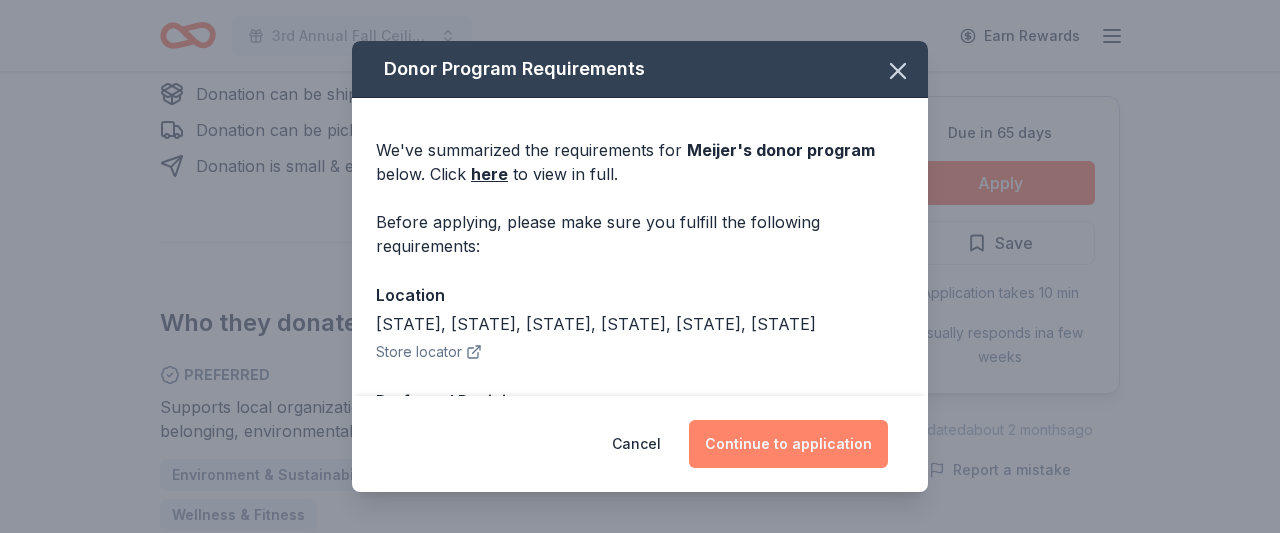 click on "Continue to application" at bounding box center (788, 444) 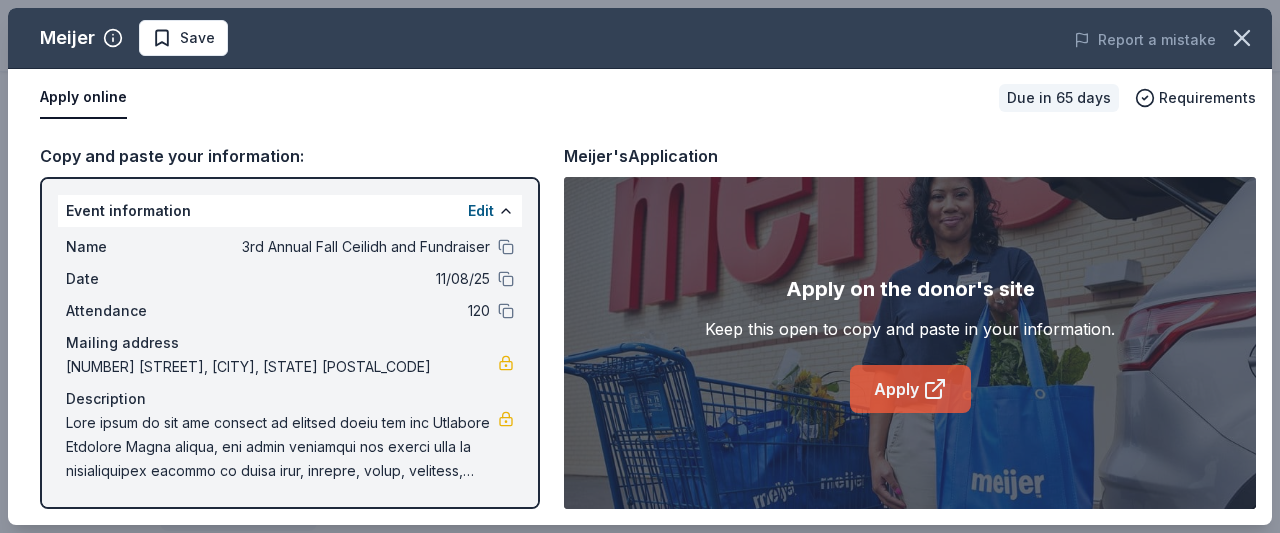 click on "Apply" at bounding box center [910, 389] 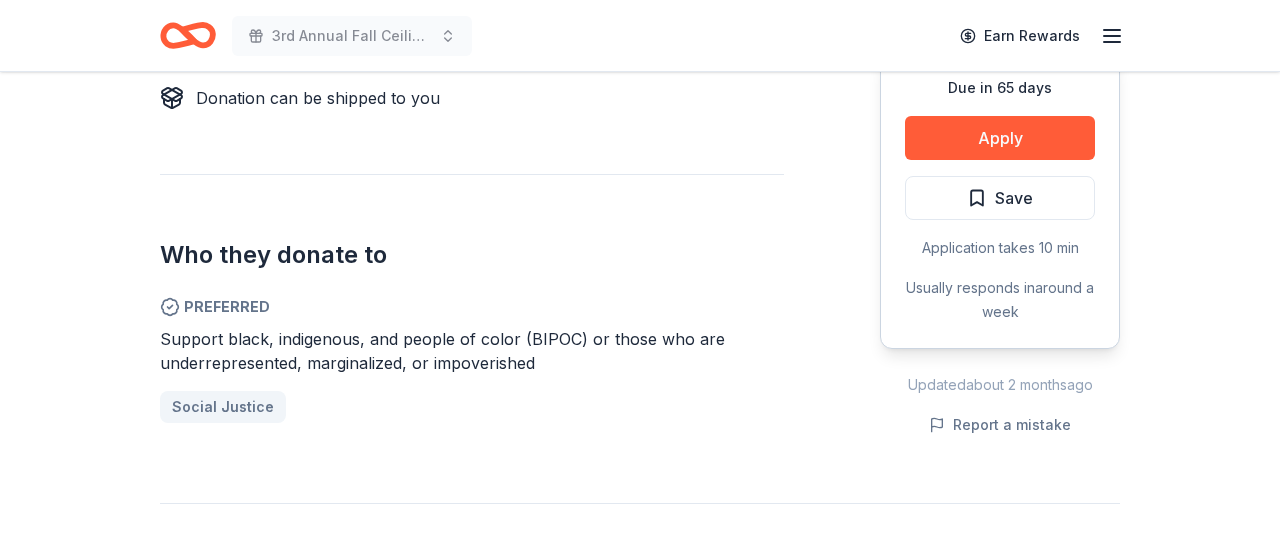 scroll, scrollTop: 1003, scrollLeft: 0, axis: vertical 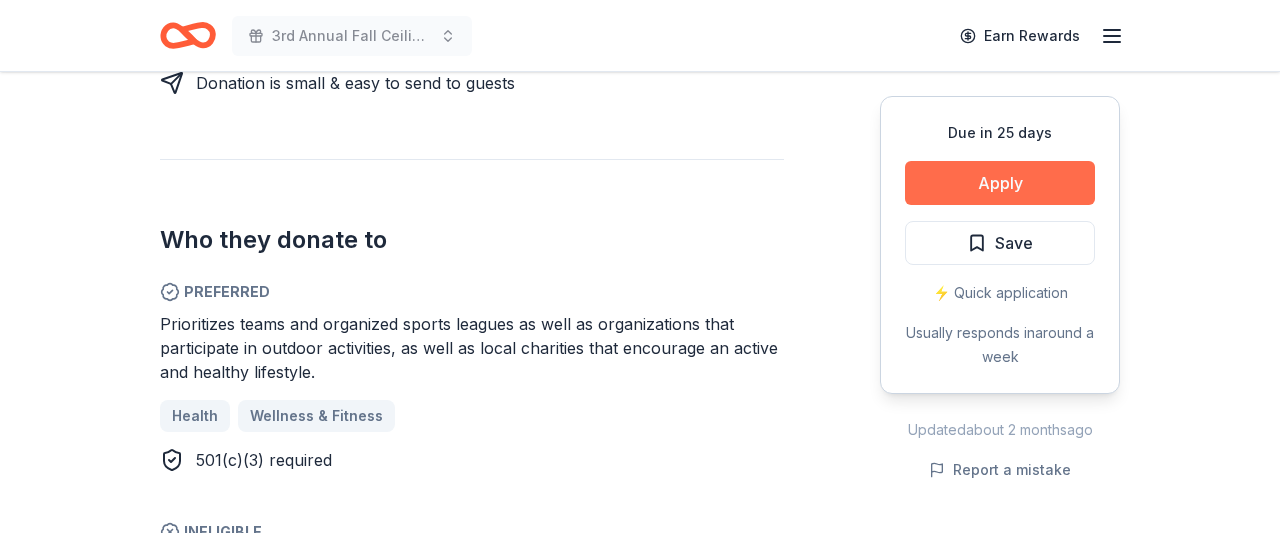 click on "Apply" at bounding box center (1000, 183) 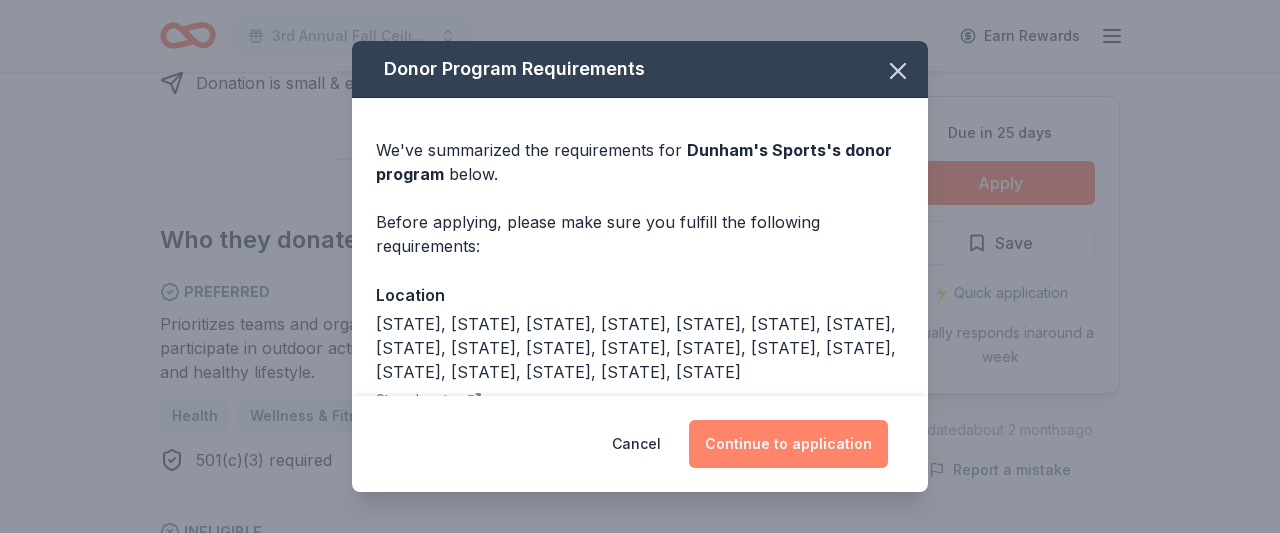 click on "Continue to application" at bounding box center [788, 444] 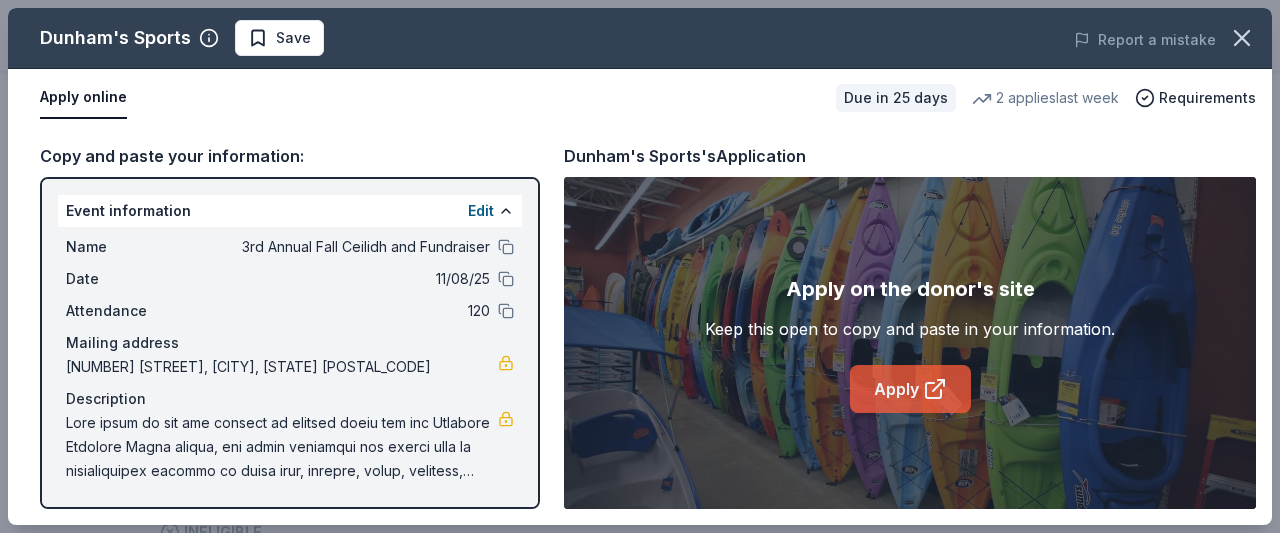 click 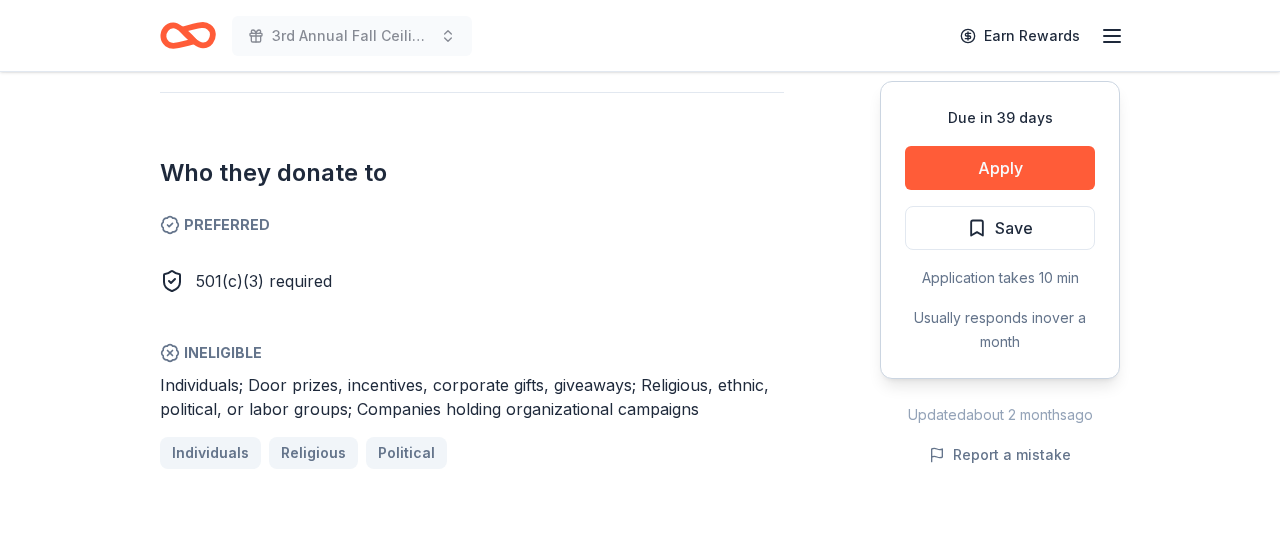 scroll, scrollTop: 1138, scrollLeft: 0, axis: vertical 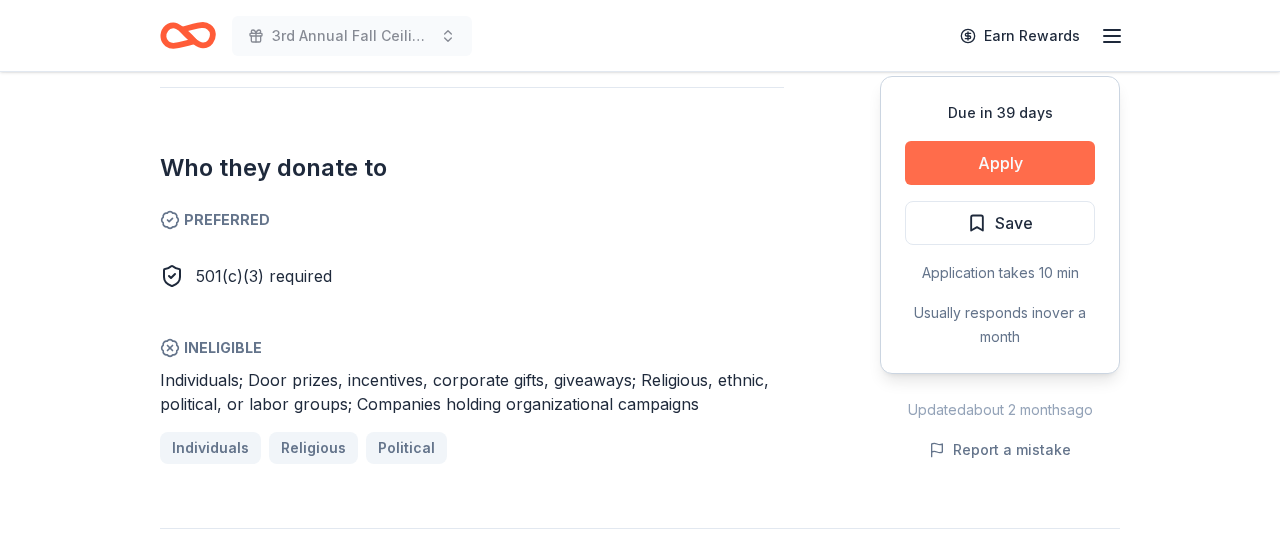 click on "Apply" at bounding box center (1000, 163) 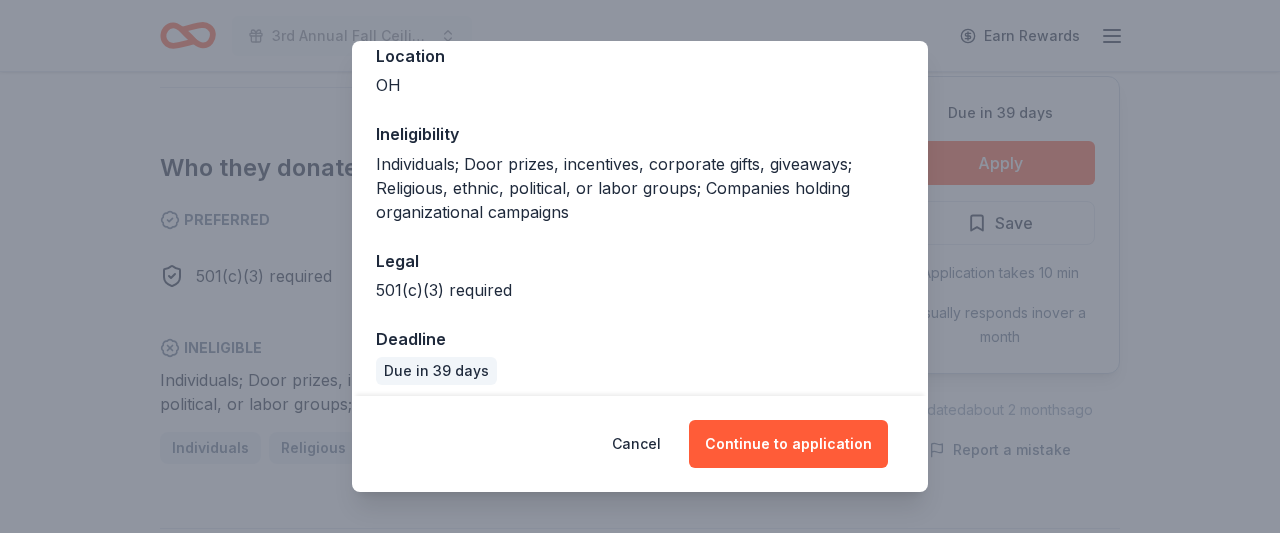 scroll, scrollTop: 250, scrollLeft: 0, axis: vertical 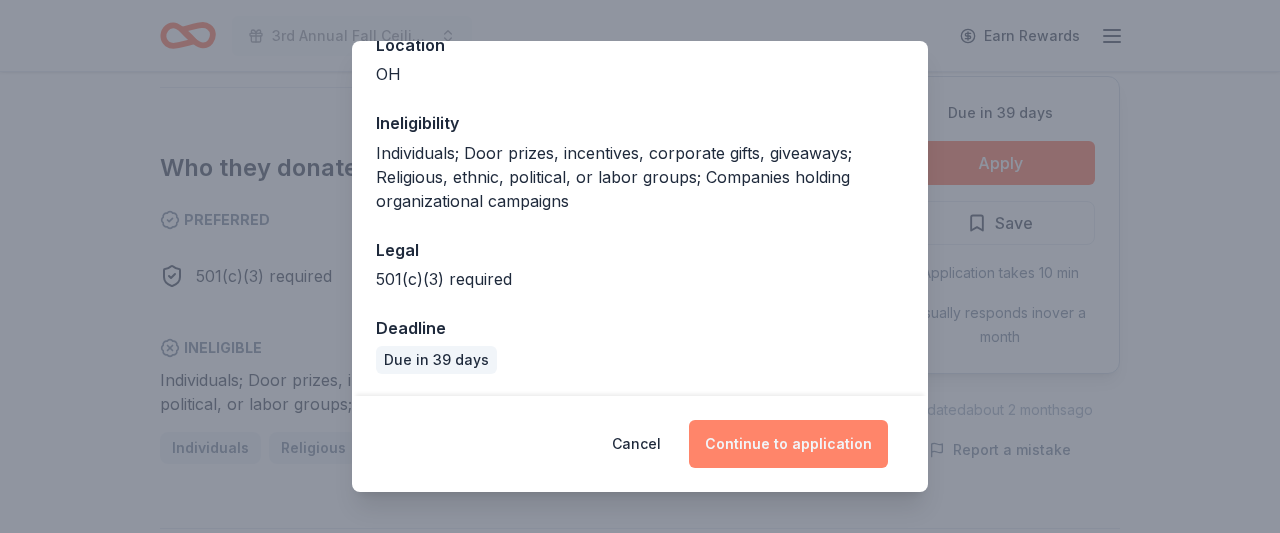 click on "Continue to application" at bounding box center (788, 444) 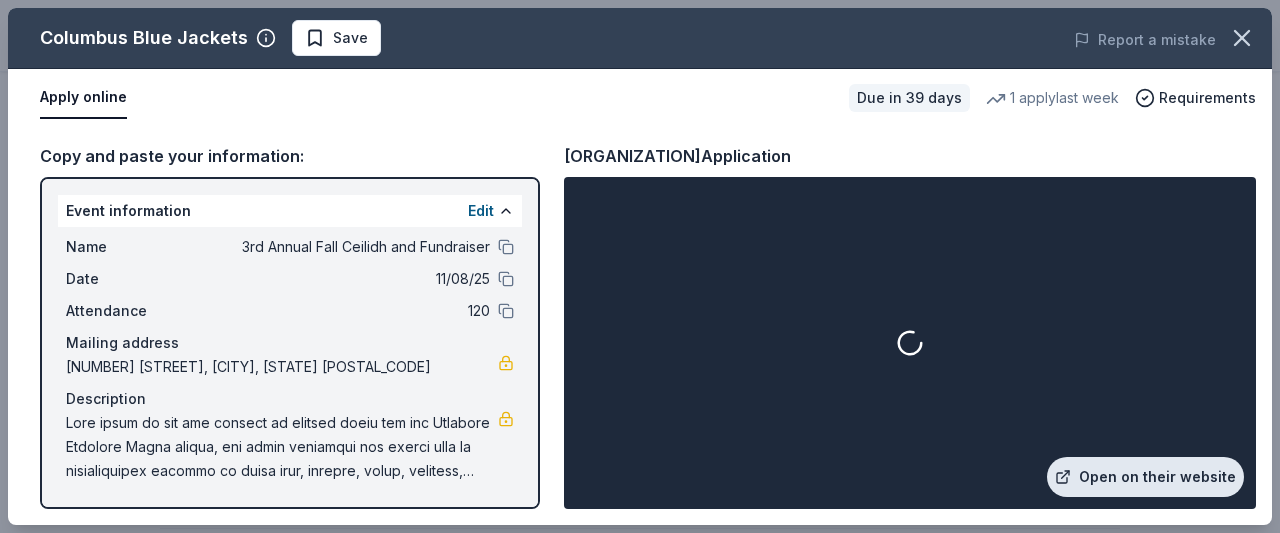 click on "Open on their website" at bounding box center (1145, 477) 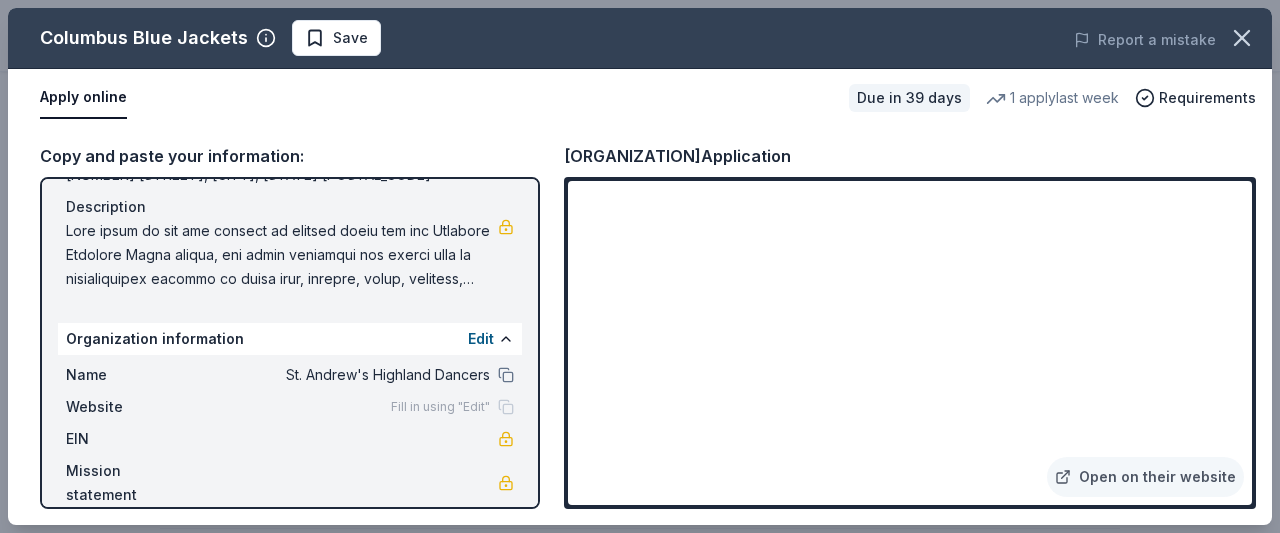 scroll, scrollTop: 0, scrollLeft: 0, axis: both 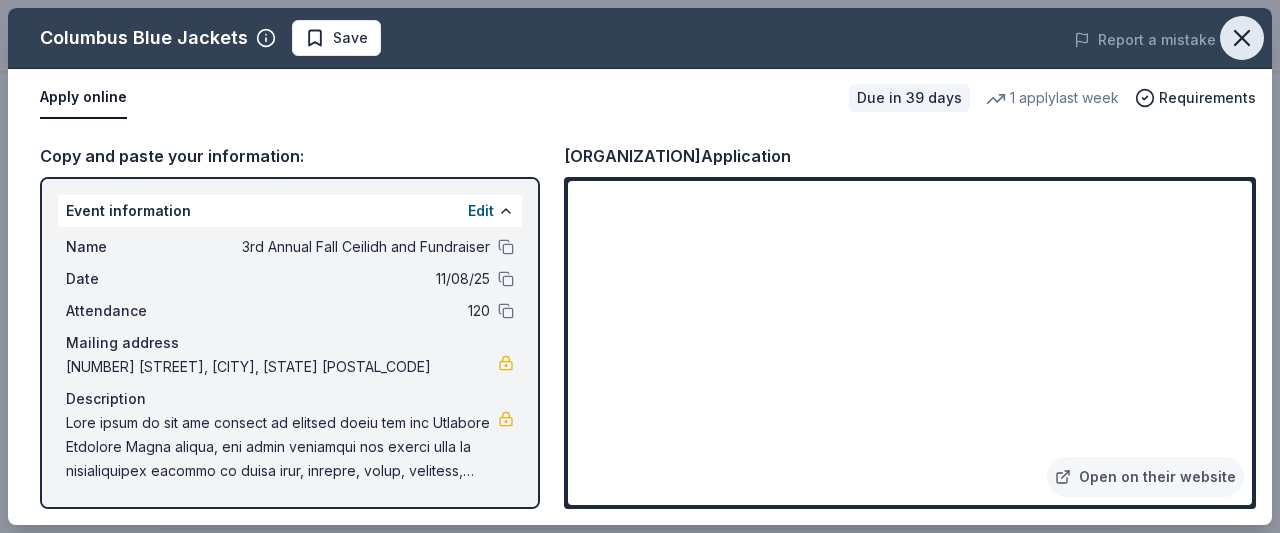 click 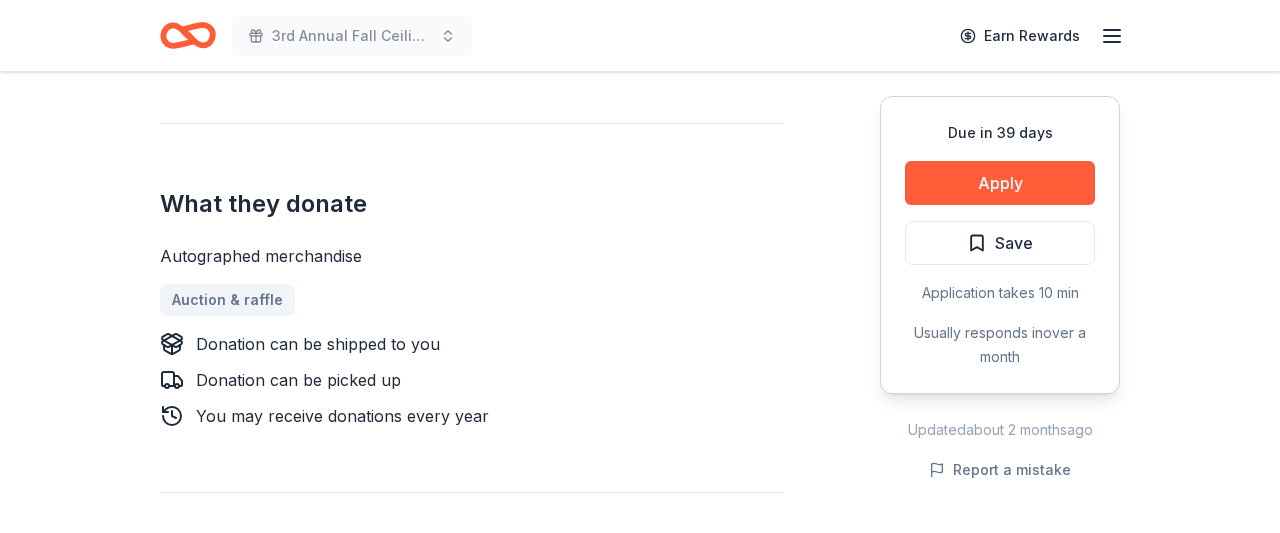 scroll, scrollTop: 730, scrollLeft: 0, axis: vertical 